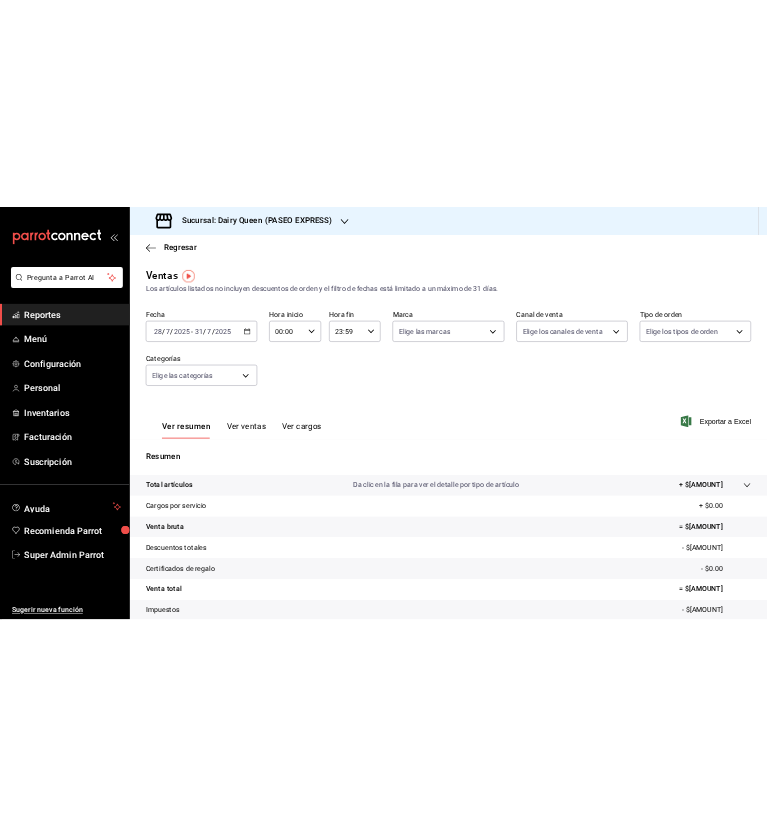 scroll, scrollTop: 0, scrollLeft: 0, axis: both 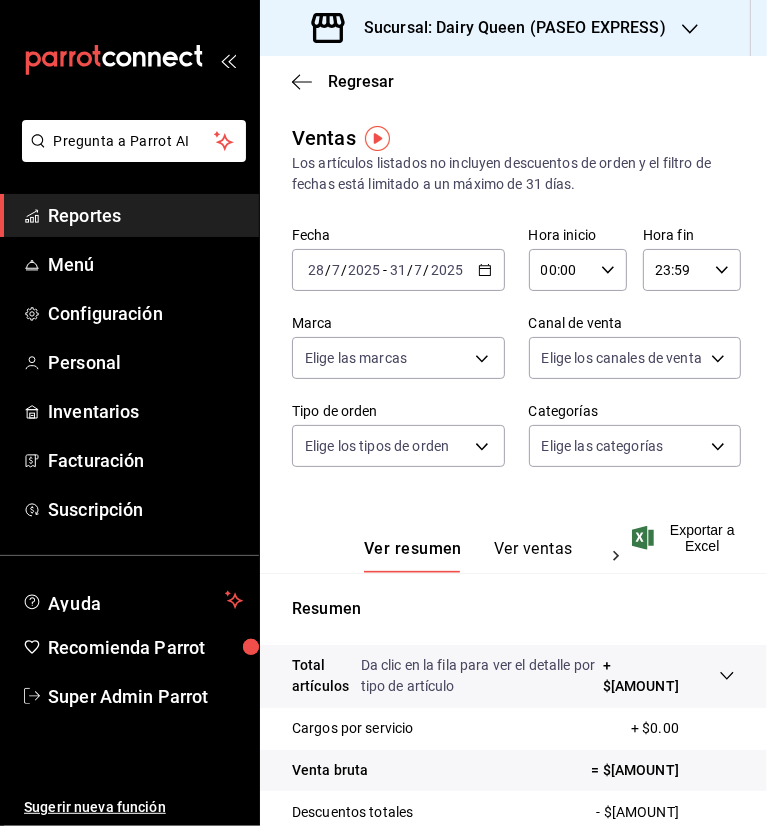 click on "Regresar" at bounding box center [513, 81] 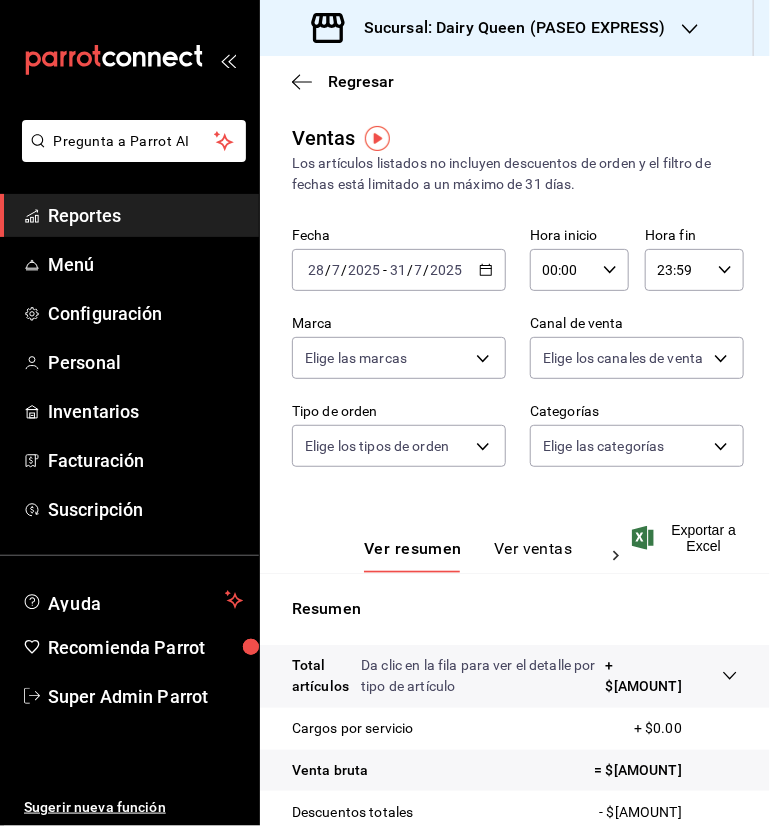 click on "Regresar" at bounding box center [515, 81] 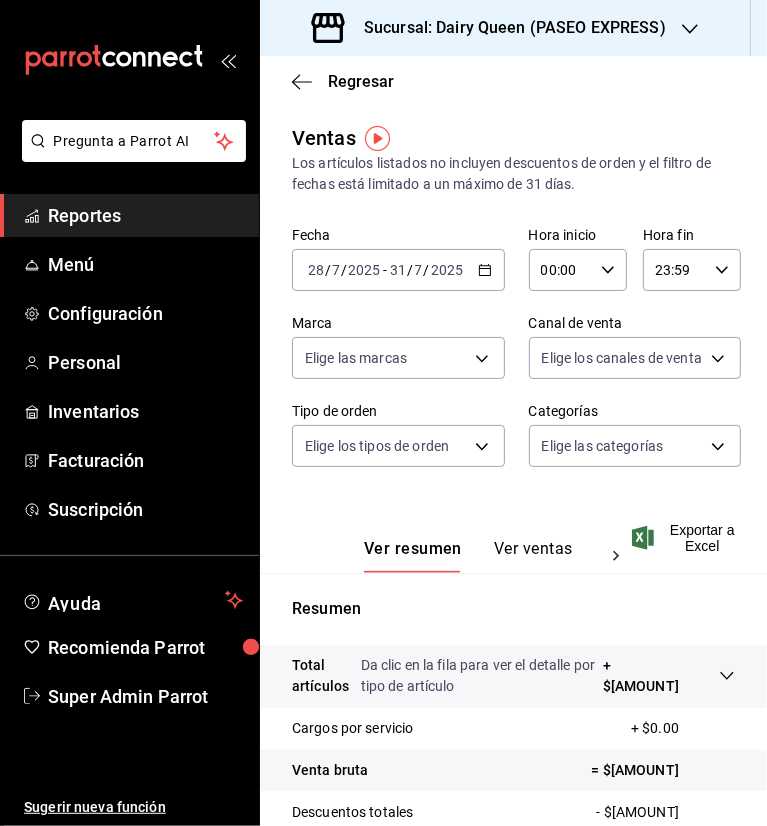 click on "Regresar" at bounding box center (513, 81) 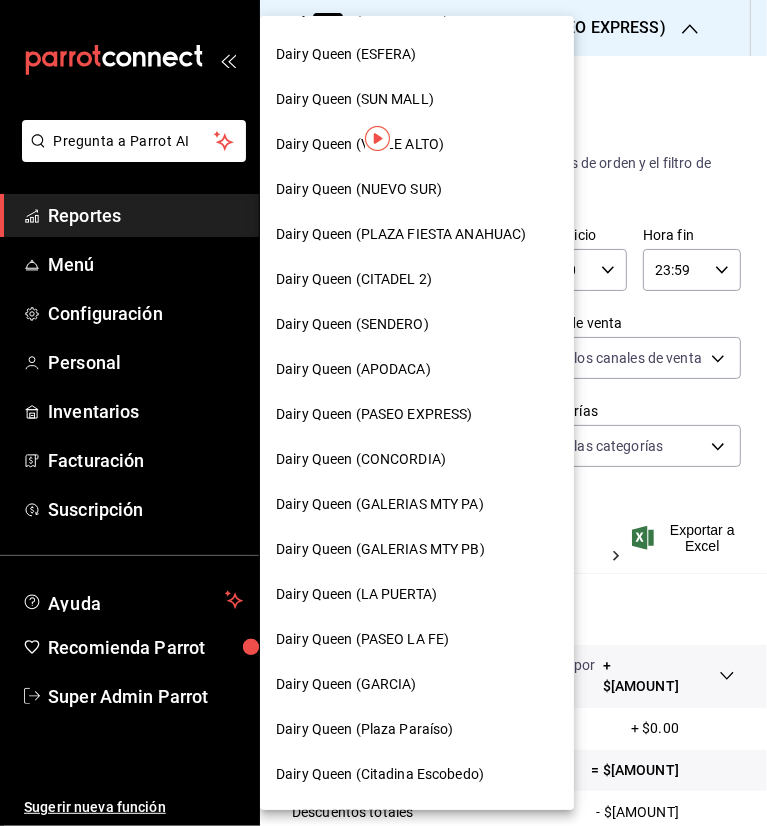 scroll, scrollTop: 400, scrollLeft: 0, axis: vertical 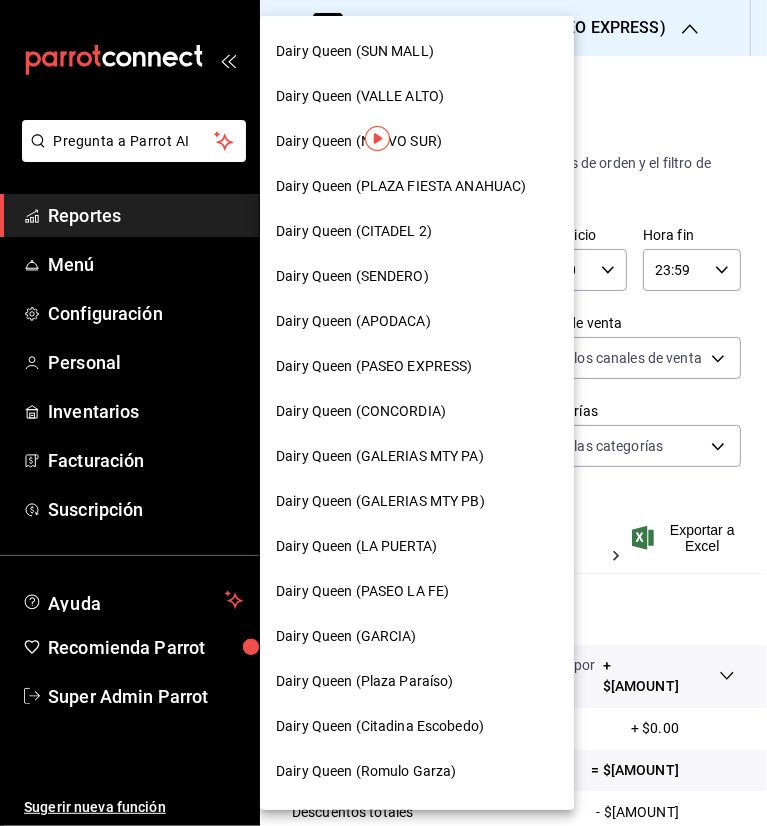 click on "Dairy Queen (GARCIA)" at bounding box center (417, 636) 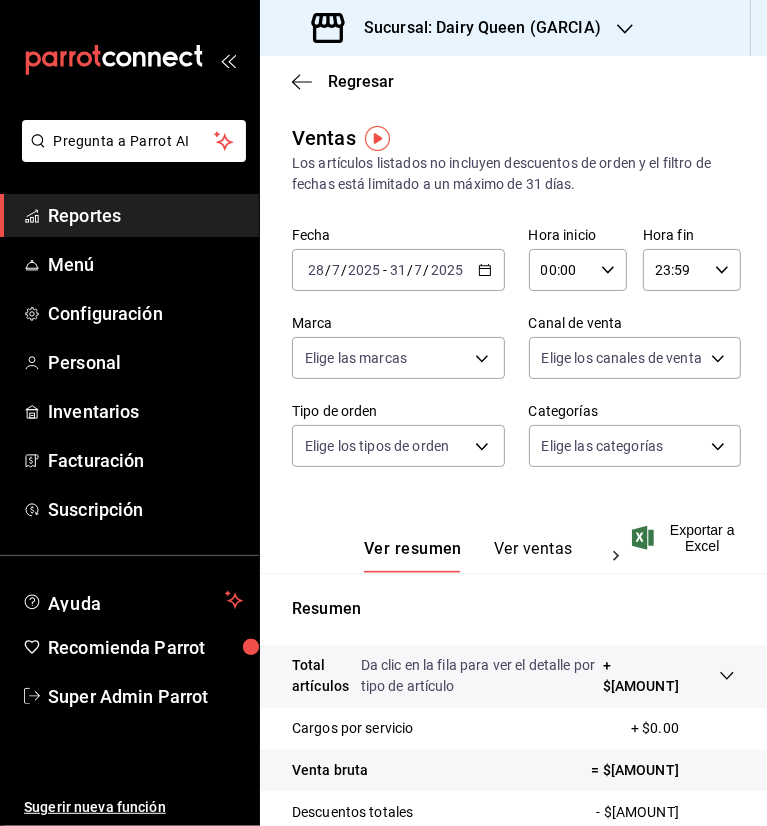 click on "Regresar" at bounding box center (513, 81) 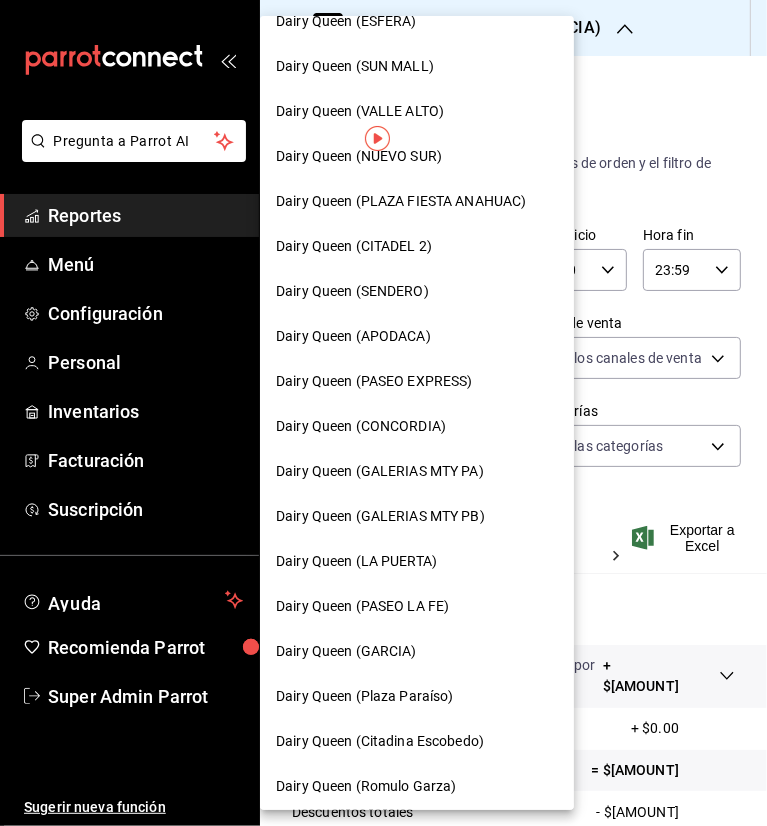 scroll, scrollTop: 500, scrollLeft: 0, axis: vertical 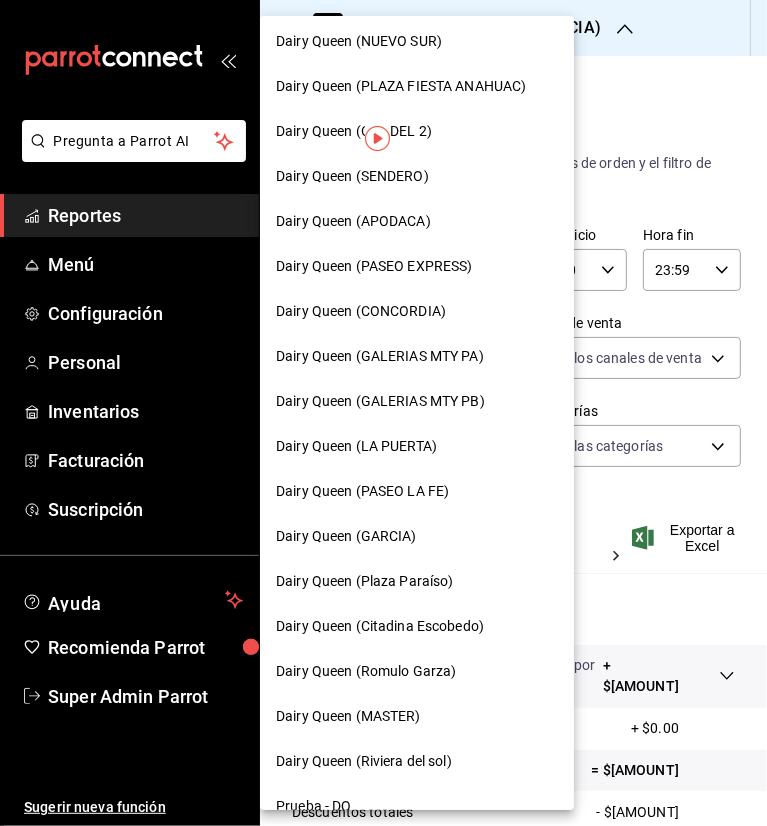 click on "Dairy Queen (GARCIA)" at bounding box center (417, 536) 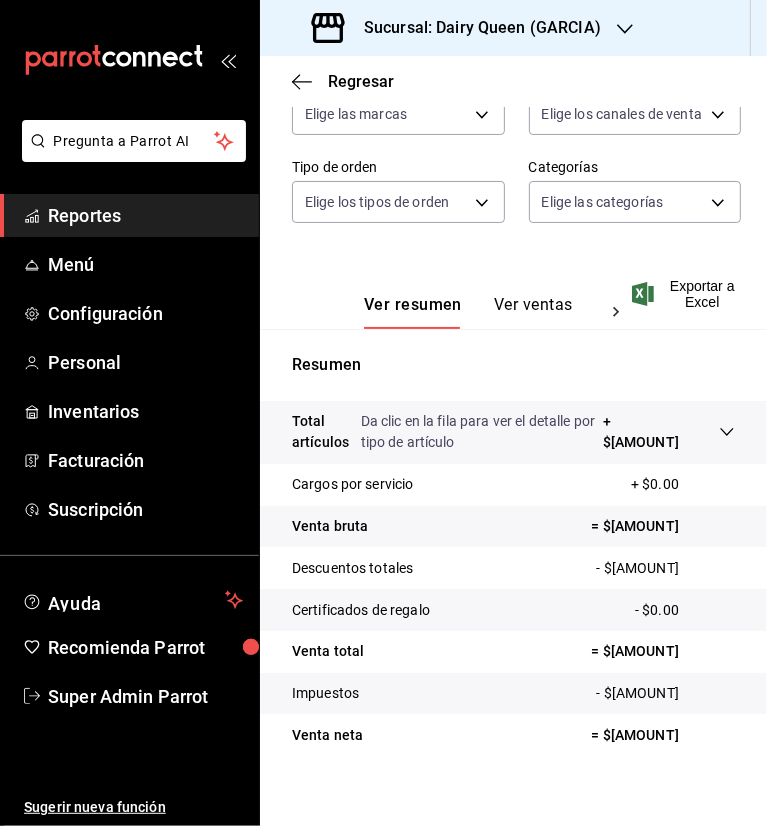 scroll, scrollTop: 263, scrollLeft: 0, axis: vertical 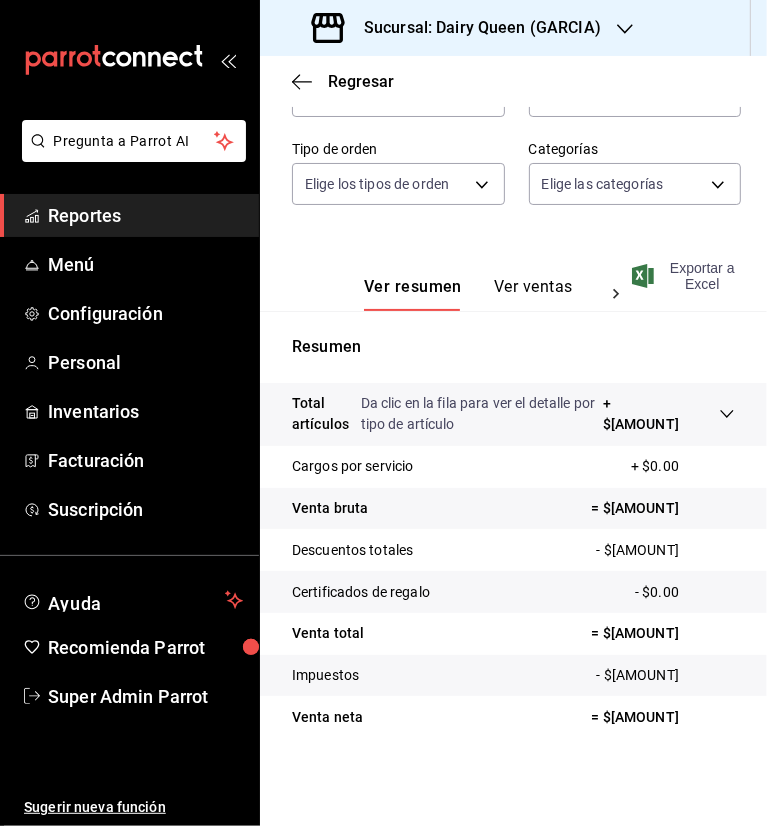 click on "Exportar a Excel" at bounding box center [685, 276] 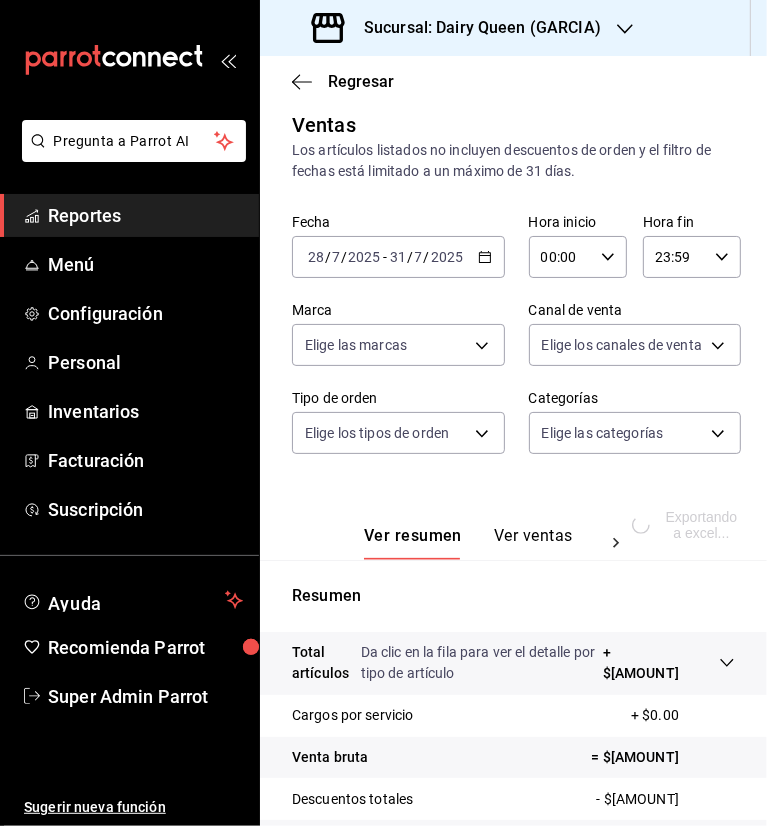 scroll, scrollTop: 0, scrollLeft: 0, axis: both 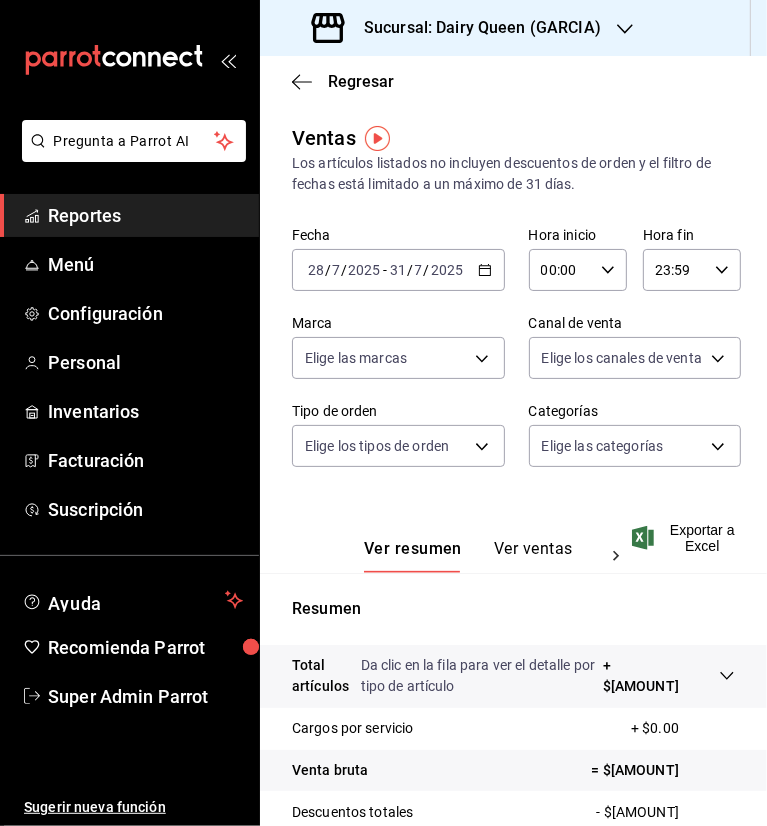 click on "Sucursal: Dairy Queen (GARCIA)" at bounding box center [474, 28] 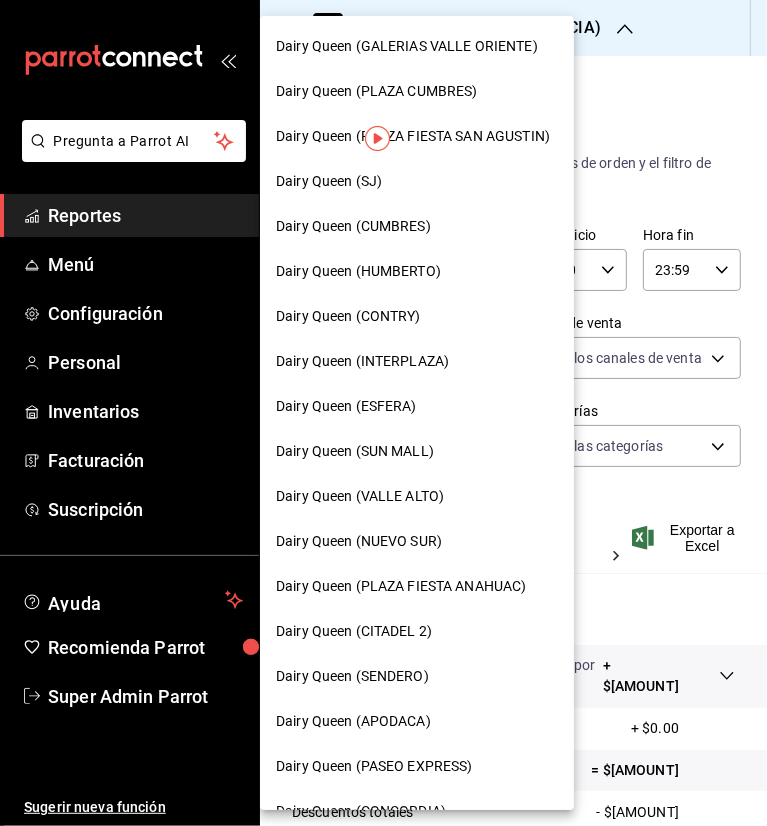 click at bounding box center (383, 413) 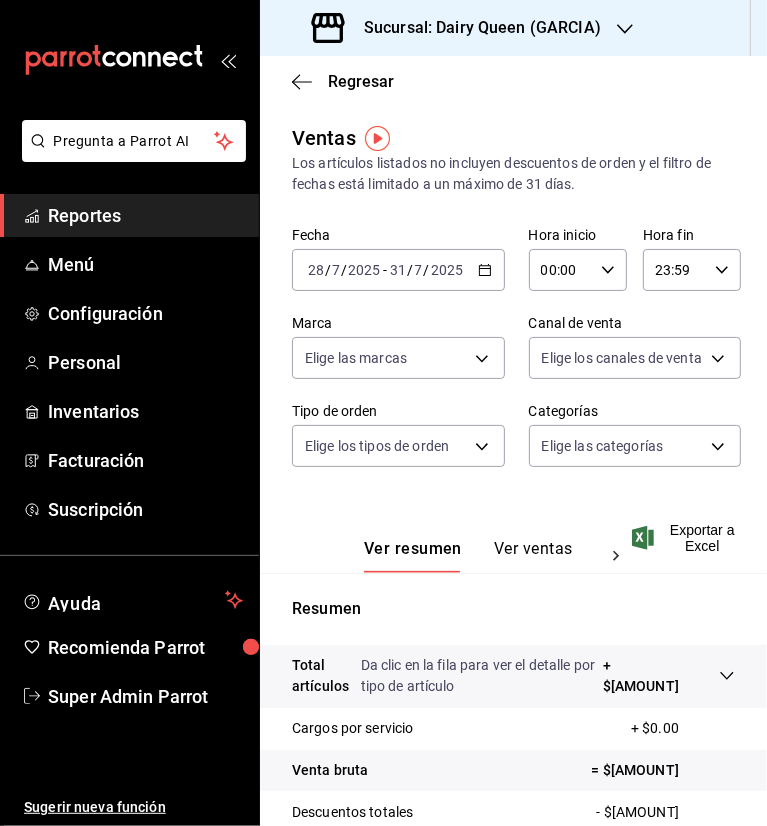 click 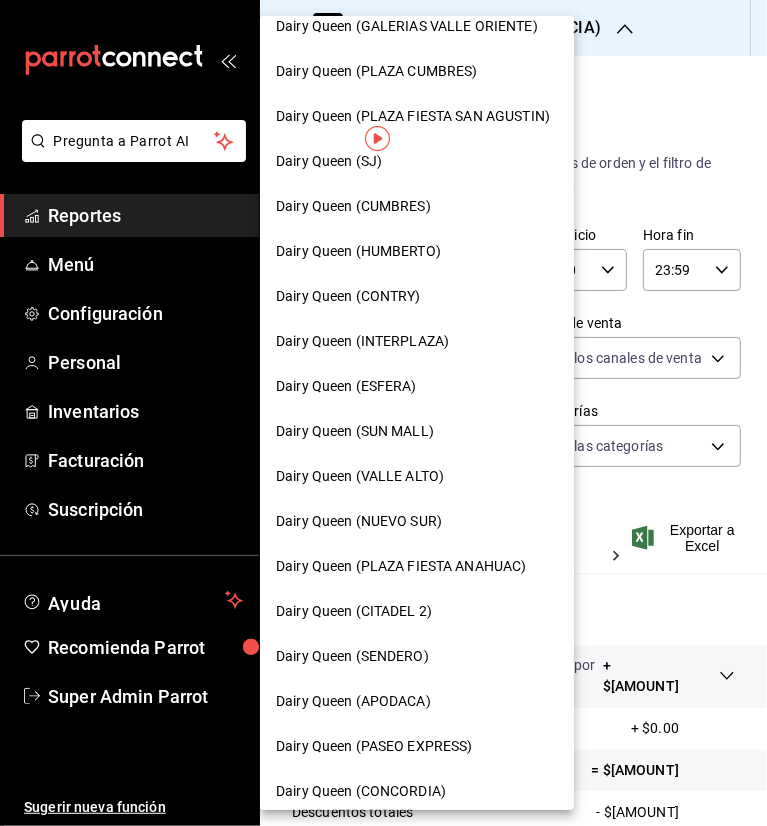 scroll, scrollTop: 0, scrollLeft: 0, axis: both 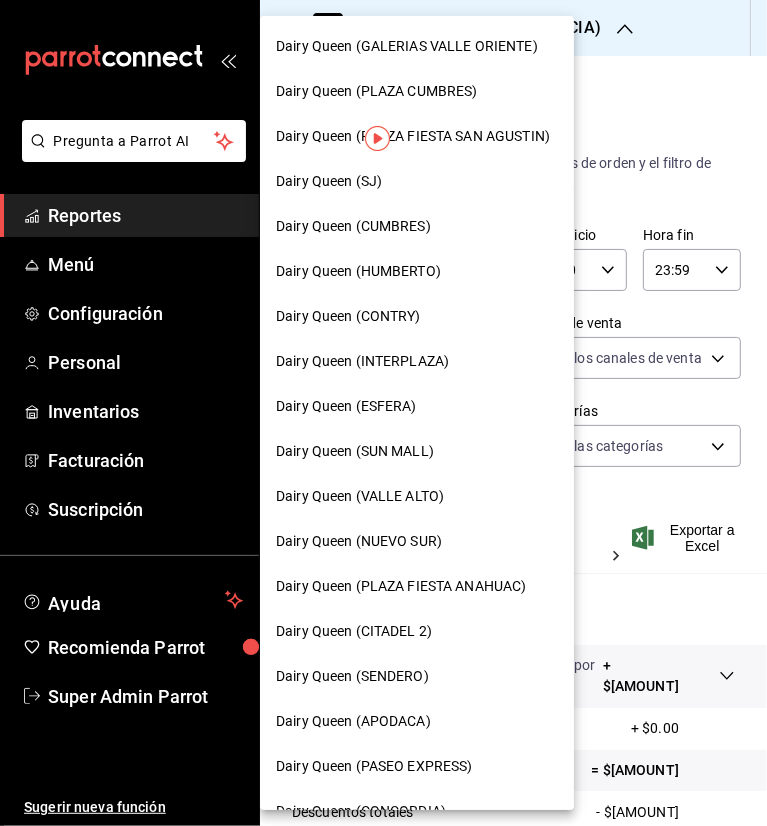 click on "Dairy Queen (SJ)" at bounding box center [329, 181] 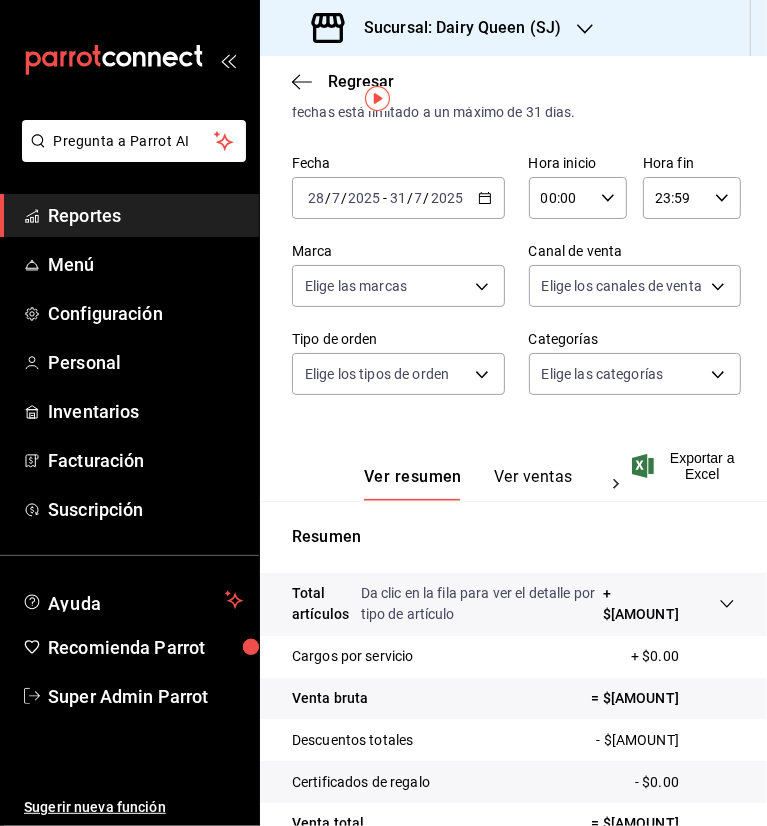 scroll, scrollTop: 0, scrollLeft: 0, axis: both 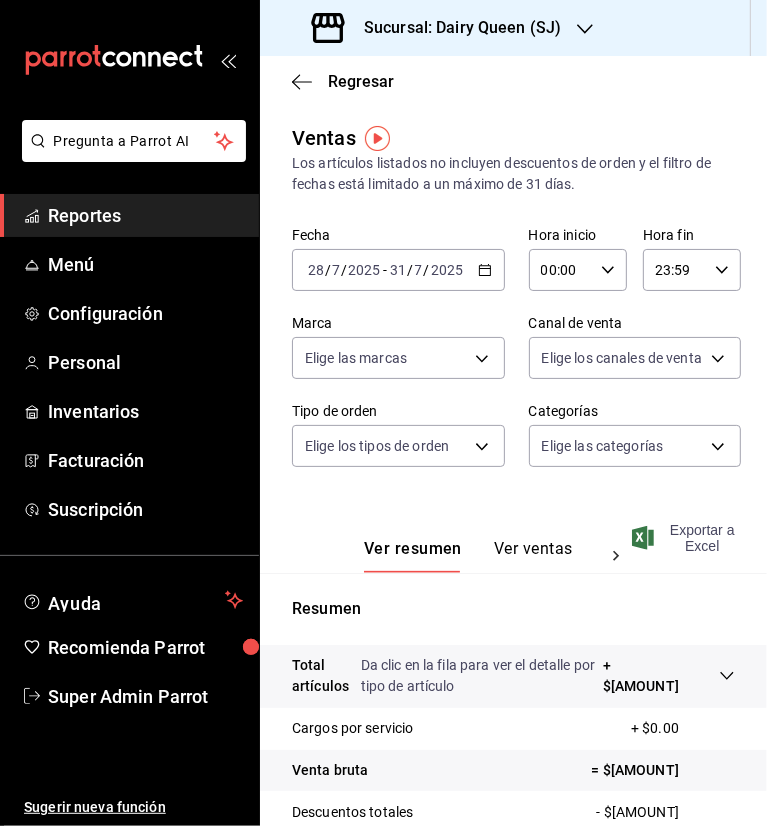 click on "Exportar a Excel" at bounding box center (685, 538) 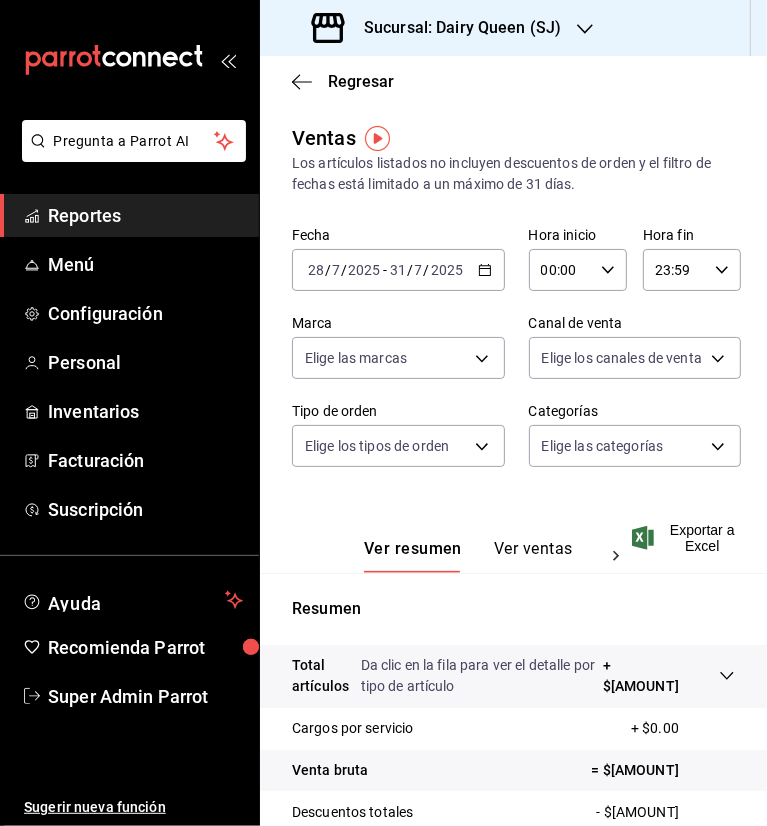 click on "Sucursal: Dairy Queen (SJ)" at bounding box center [454, 28] 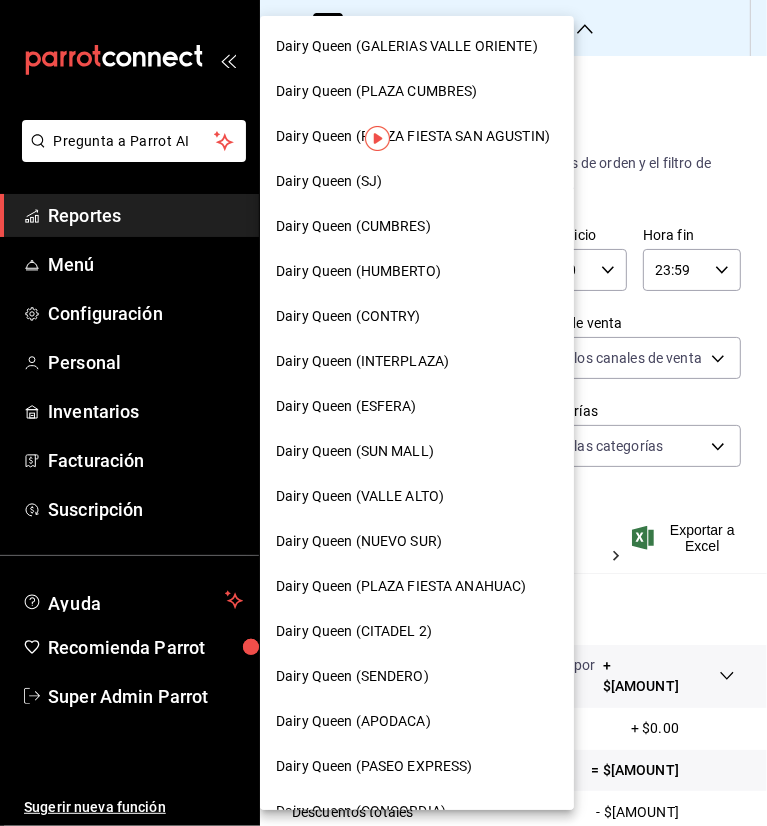 click on "Dairy Queen (INTERPLAZA)" at bounding box center [362, 361] 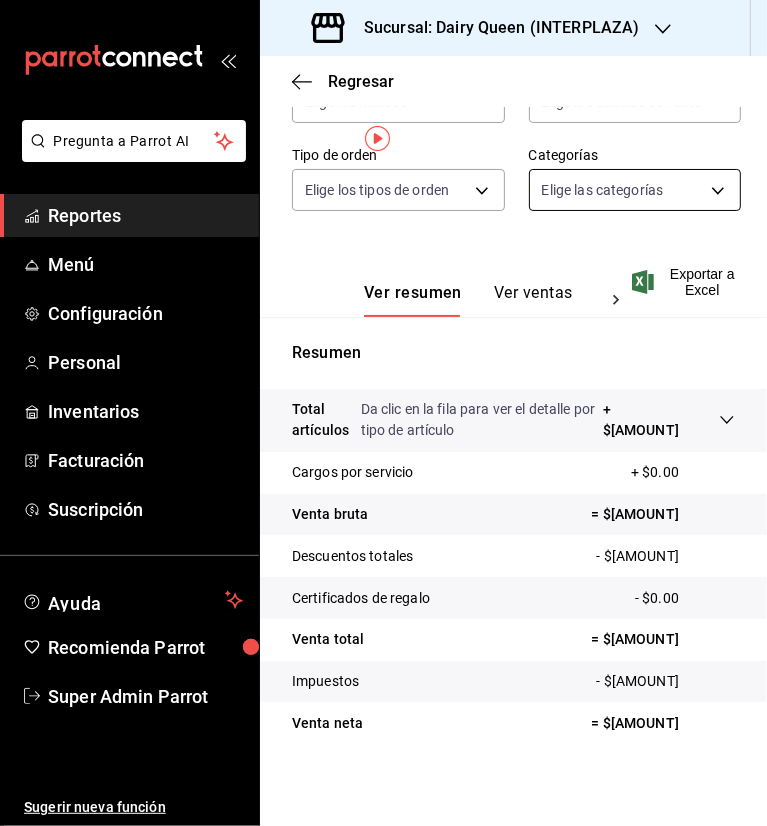 scroll, scrollTop: 0, scrollLeft: 0, axis: both 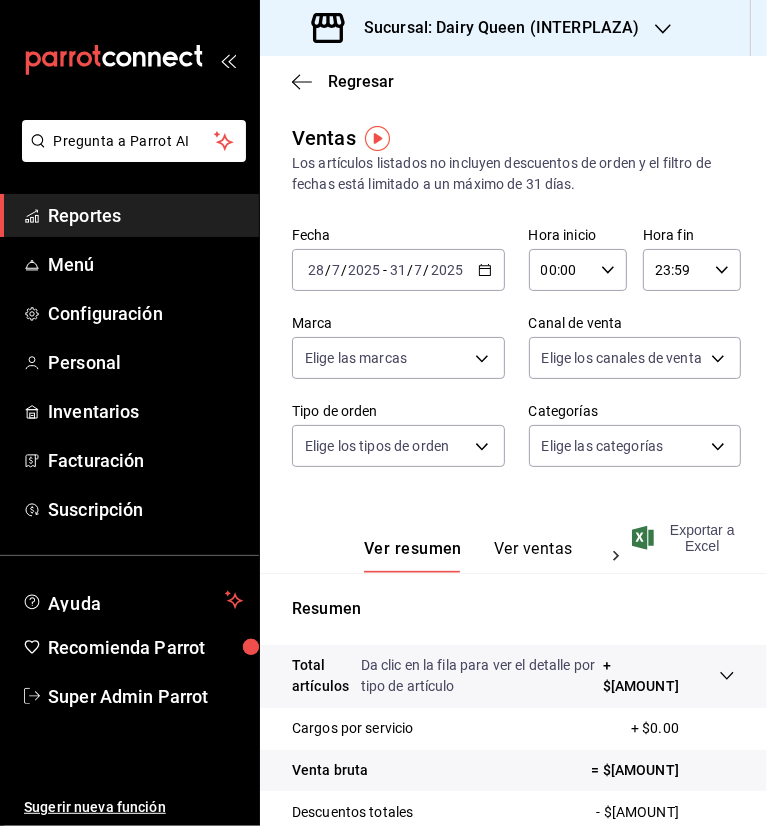 click on "Exportar a Excel" at bounding box center (685, 538) 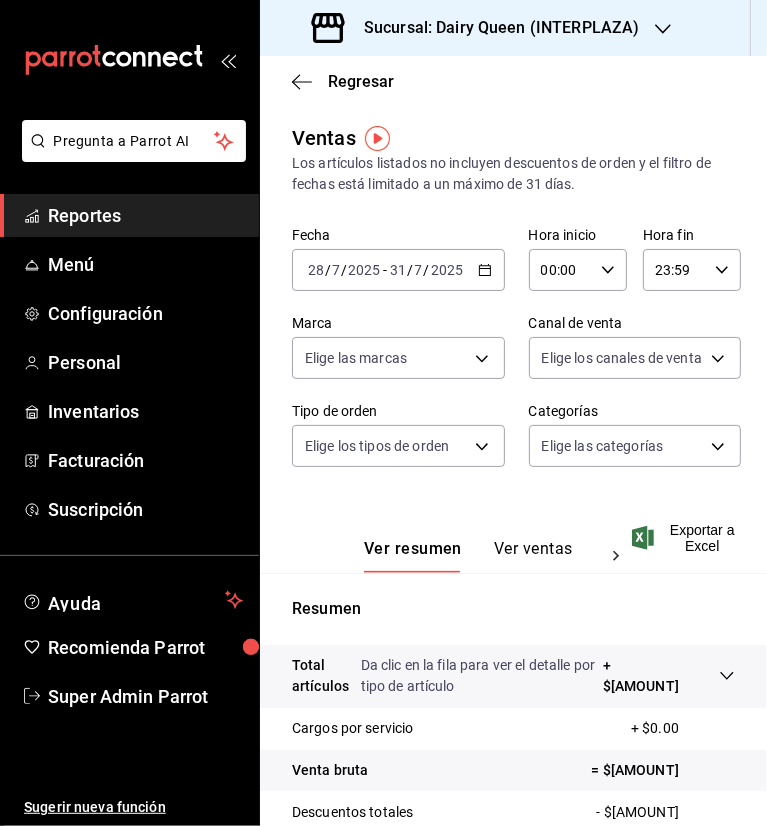 click on "Sucursal: Dairy Queen (INTERPLAZA)" at bounding box center (477, 28) 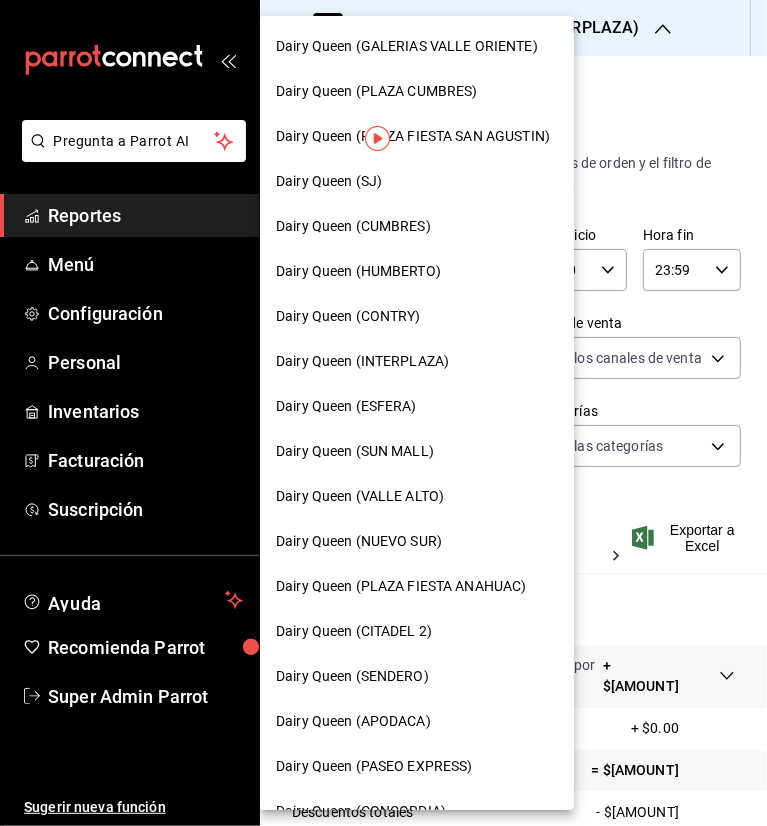 click at bounding box center (383, 413) 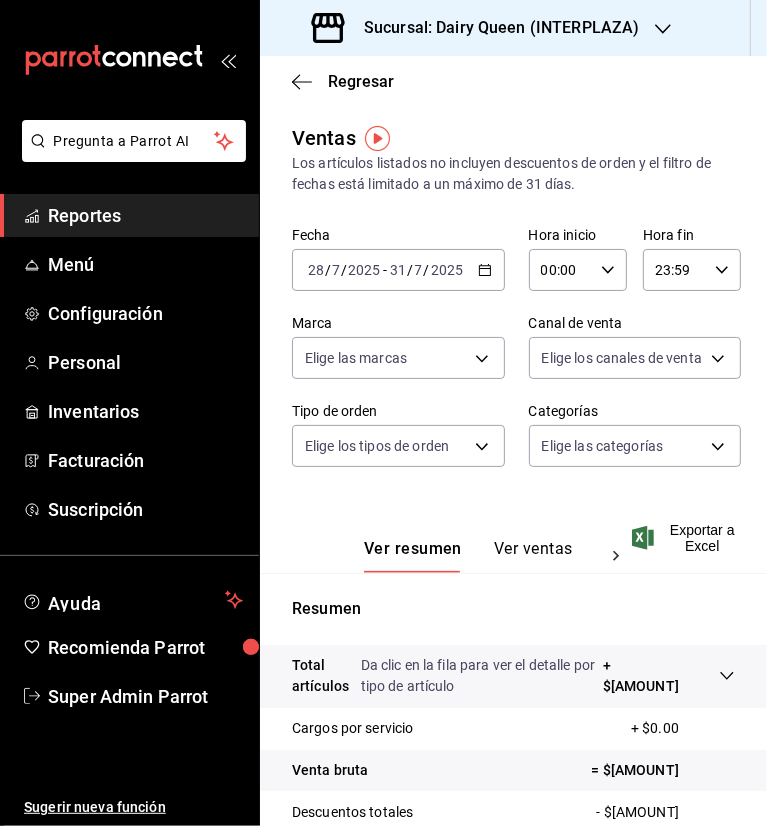 click on "Sucursal: Dairy Queen (INTERPLAZA)" at bounding box center [493, 28] 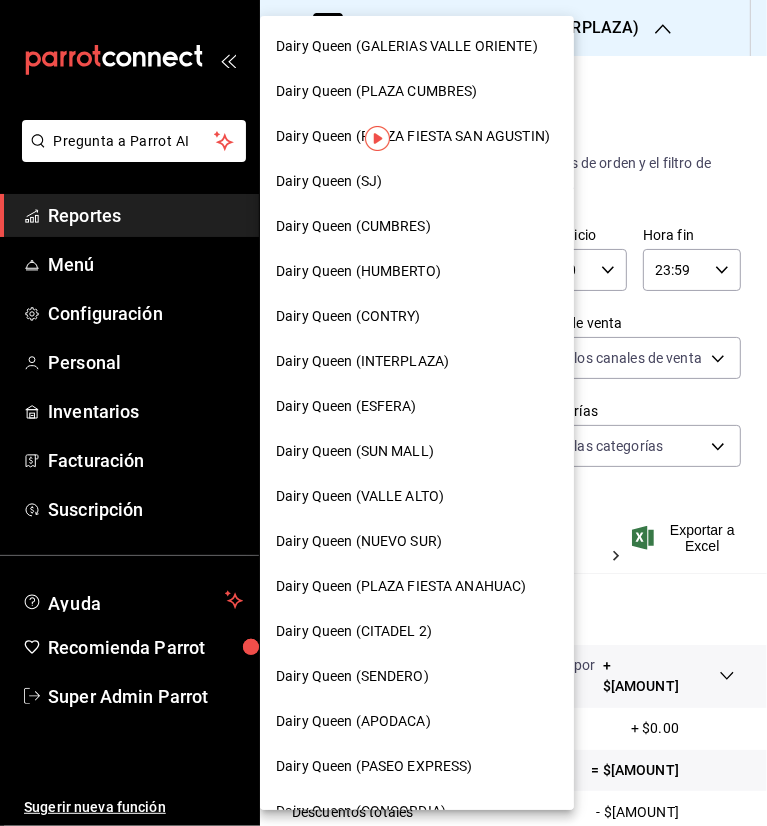 click on "Dairy Queen (GALERIAS VALLE ORIENTE)" at bounding box center (407, 46) 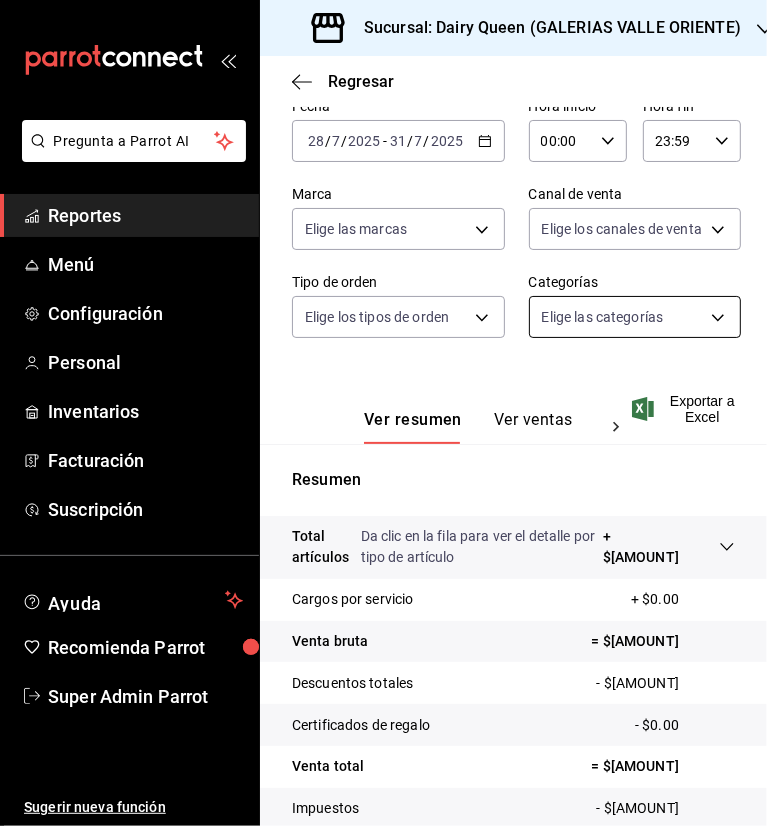 scroll, scrollTop: 0, scrollLeft: 0, axis: both 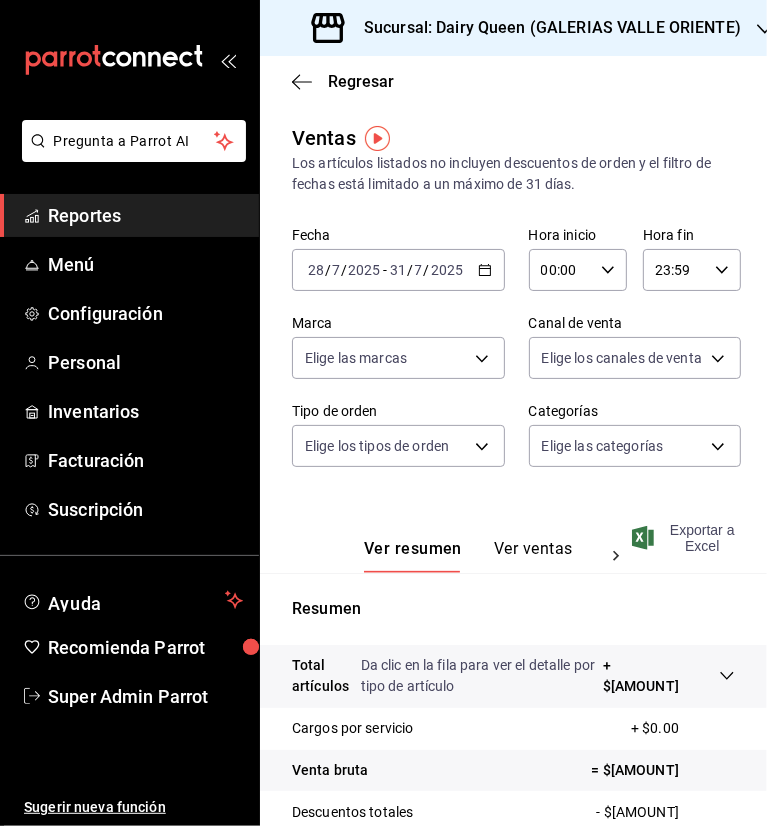 click on "Exportar a Excel" at bounding box center (685, 538) 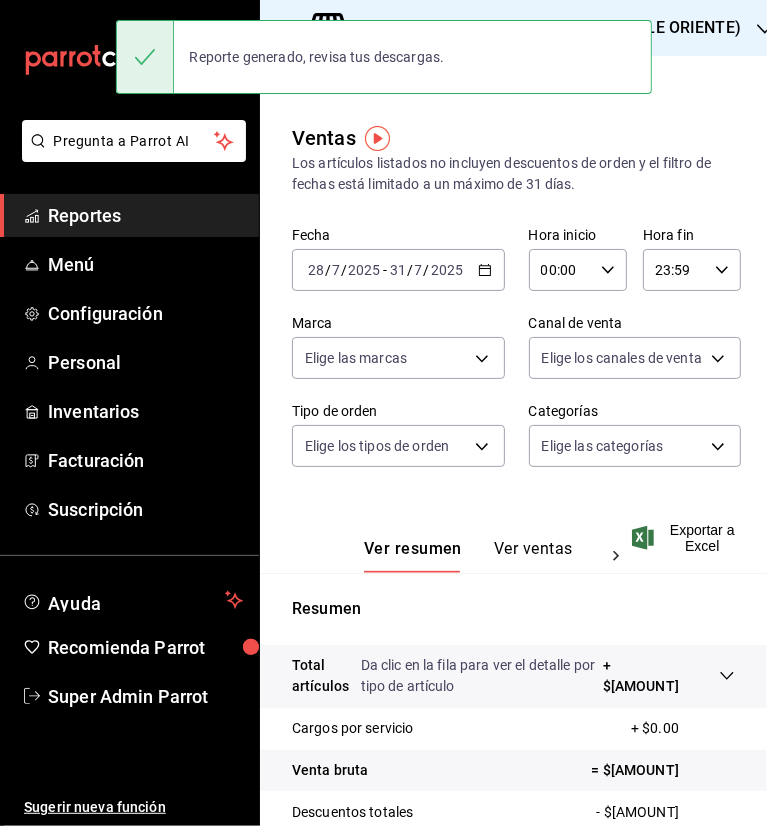 click on "Sucursal: Dairy Queen (GALERIAS VALLE ORIENTE)" at bounding box center [544, 28] 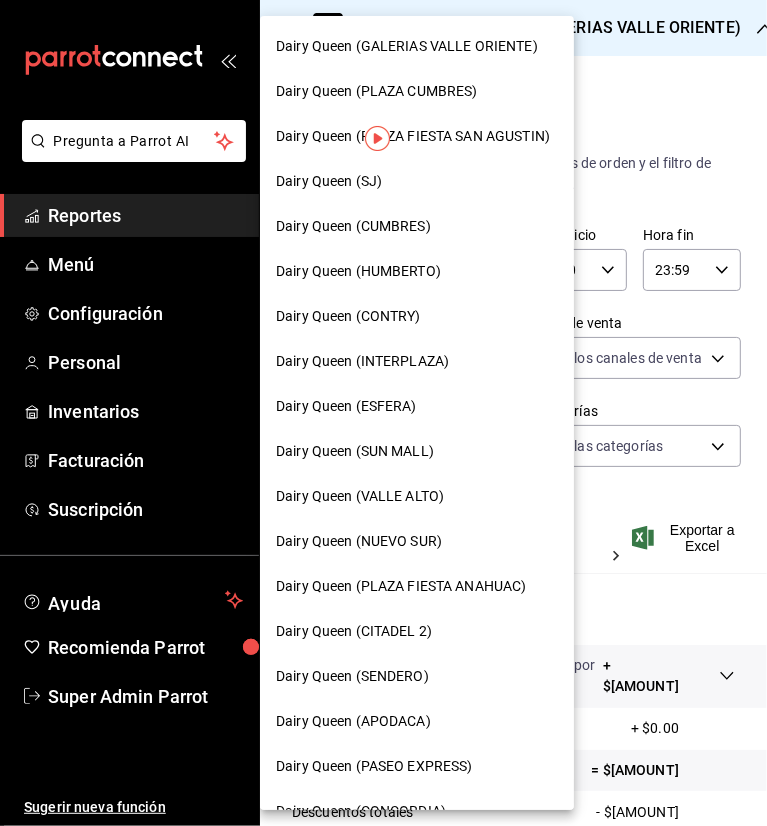 click on "Dairy Queen (PLAZA CUMBRES)" at bounding box center (377, 91) 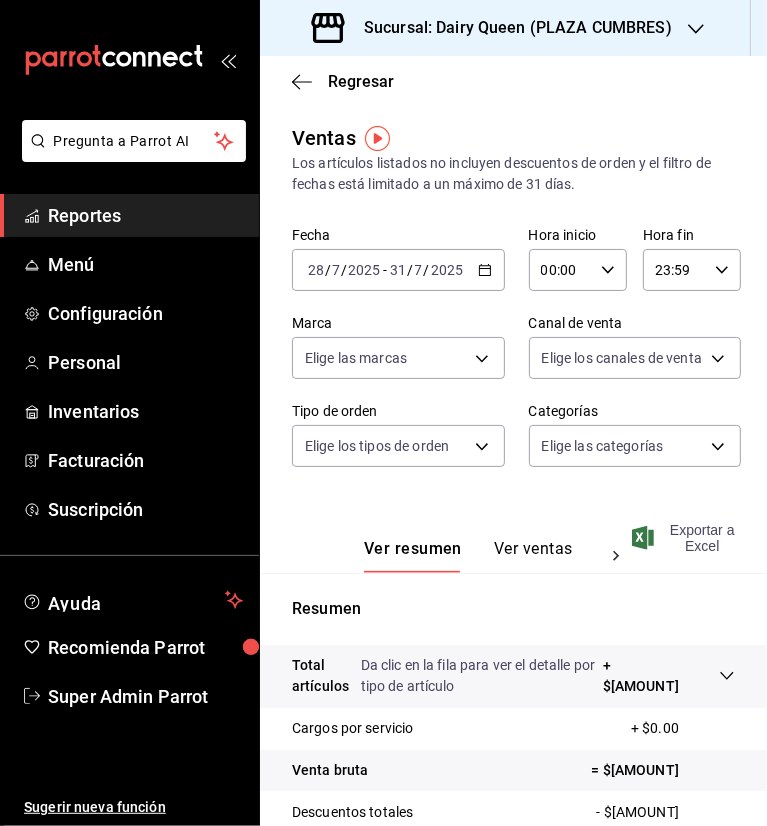 click on "Exportar a Excel" at bounding box center [685, 538] 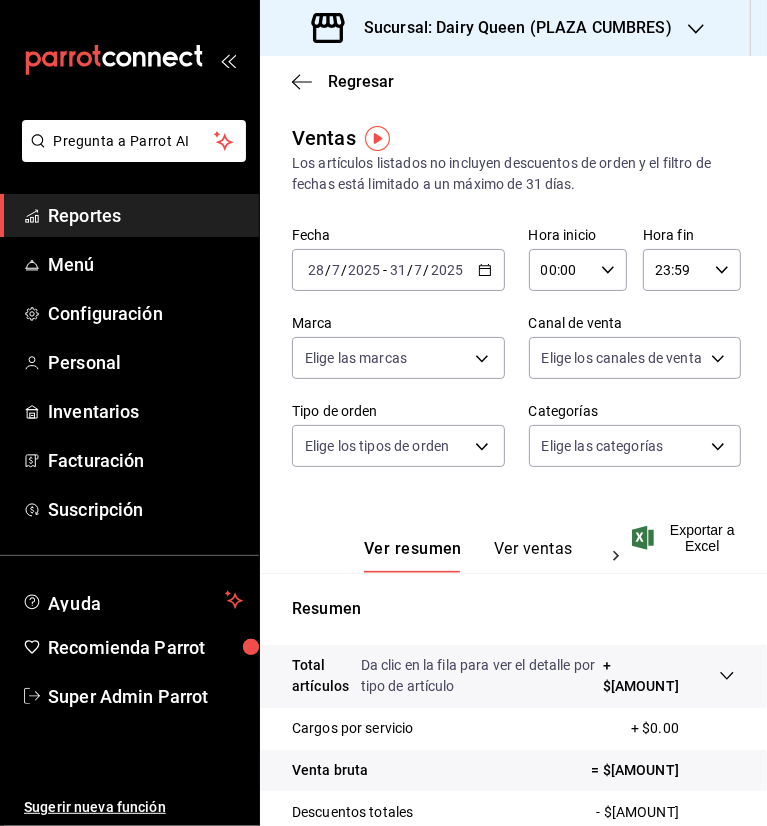 click on "Sucursal: Dairy Queen (PLAZA CUMBRES)" at bounding box center (494, 28) 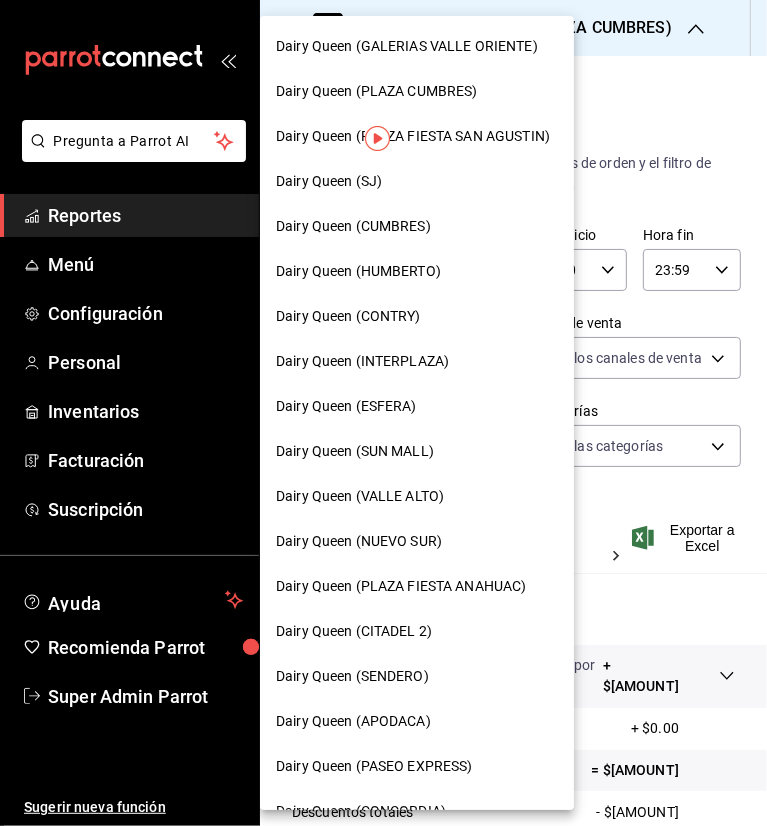 click on "Dairy Queen (CITADEL 2)" at bounding box center [354, 631] 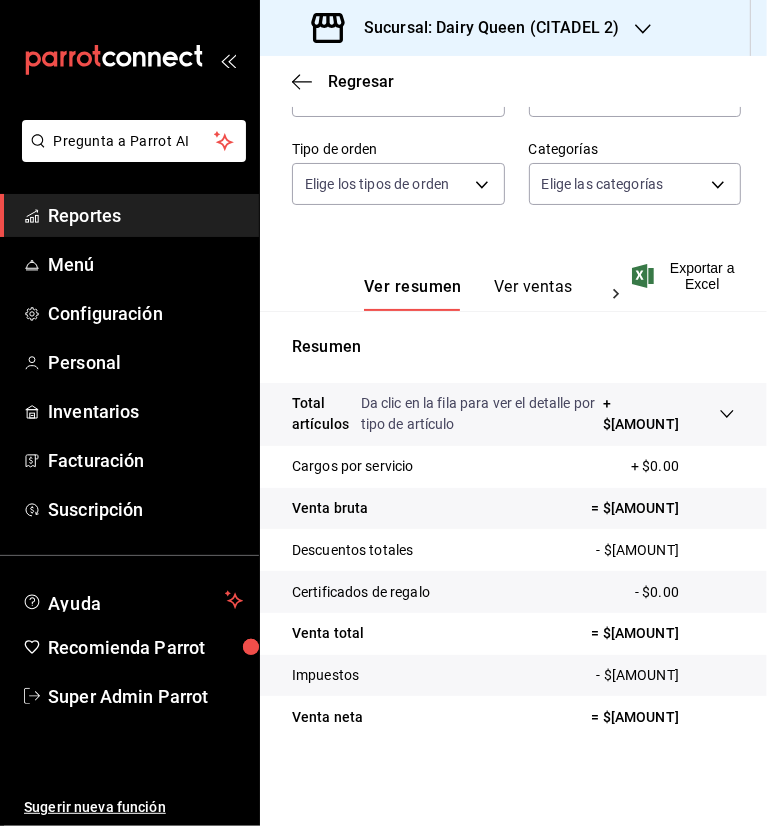scroll, scrollTop: 0, scrollLeft: 0, axis: both 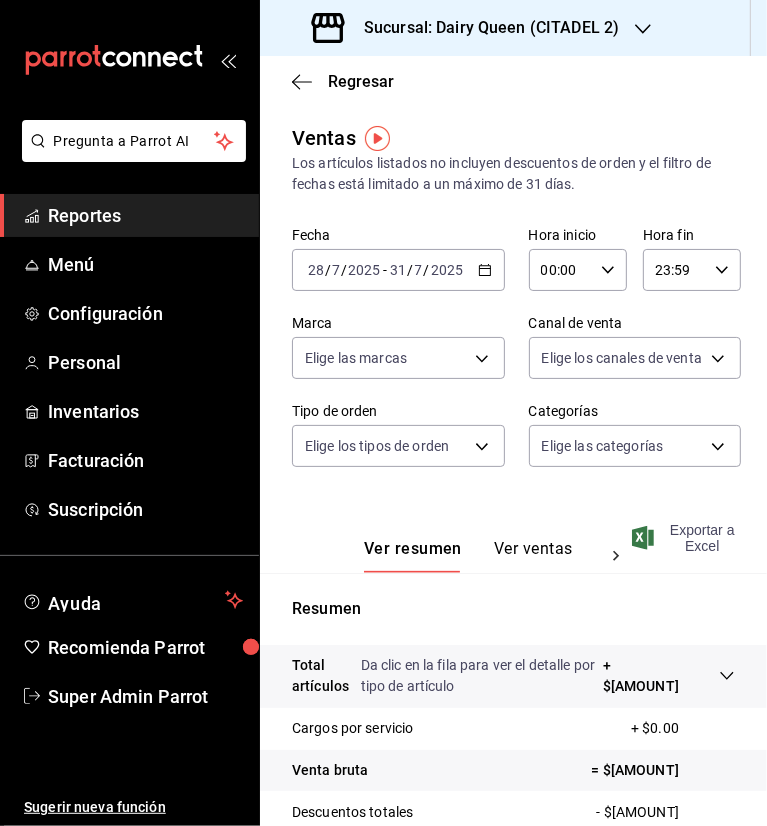 click on "Exportar a Excel" at bounding box center [685, 538] 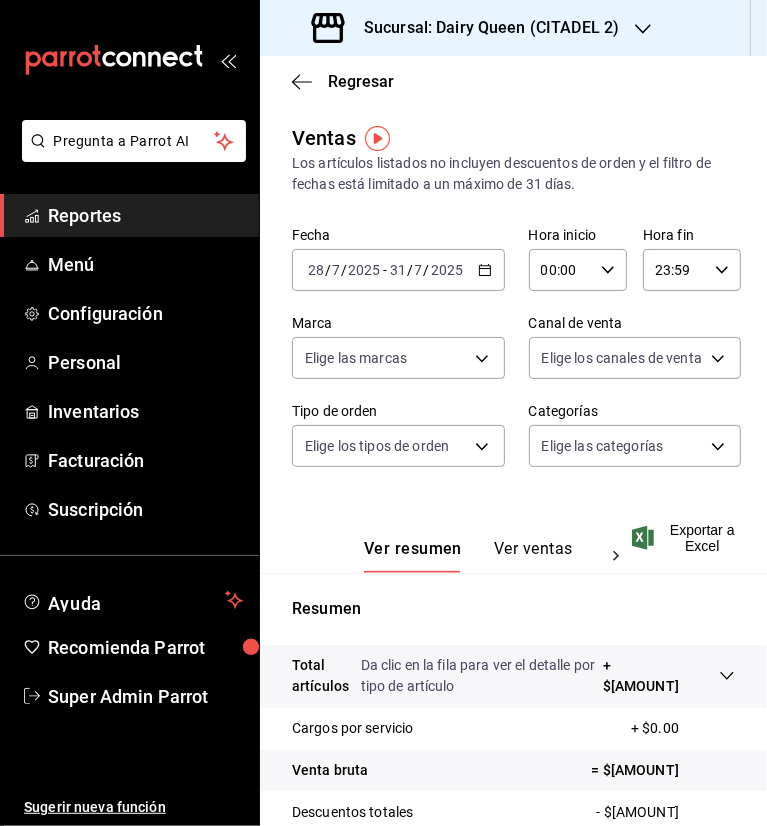 drag, startPoint x: 548, startPoint y: 65, endPoint x: 569, endPoint y: 53, distance: 24.186773 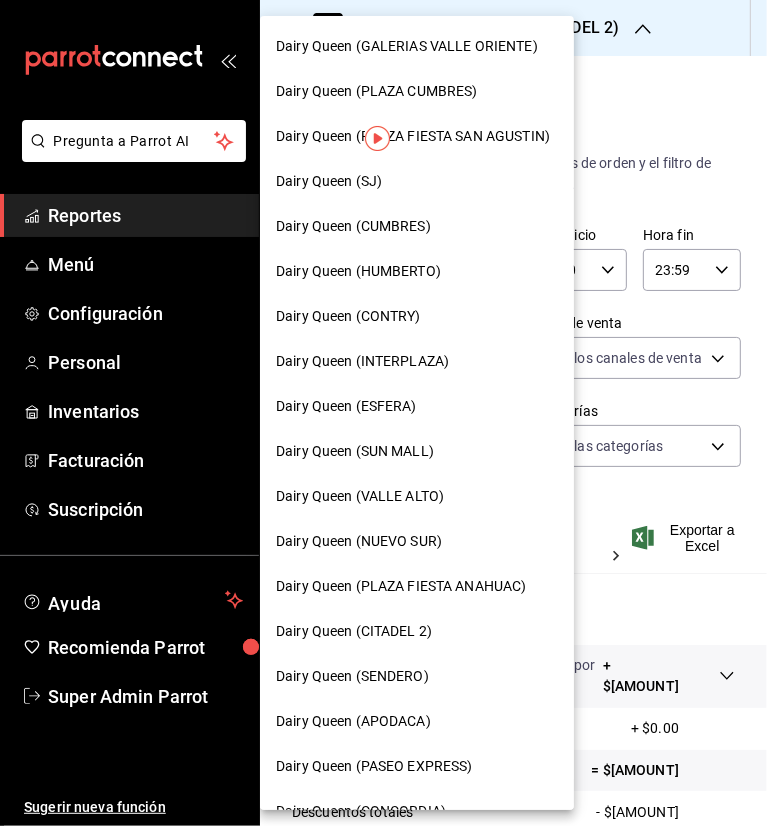 click on "Dairy Queen (PLAZA FIESTA ANAHUAC)" at bounding box center (401, 586) 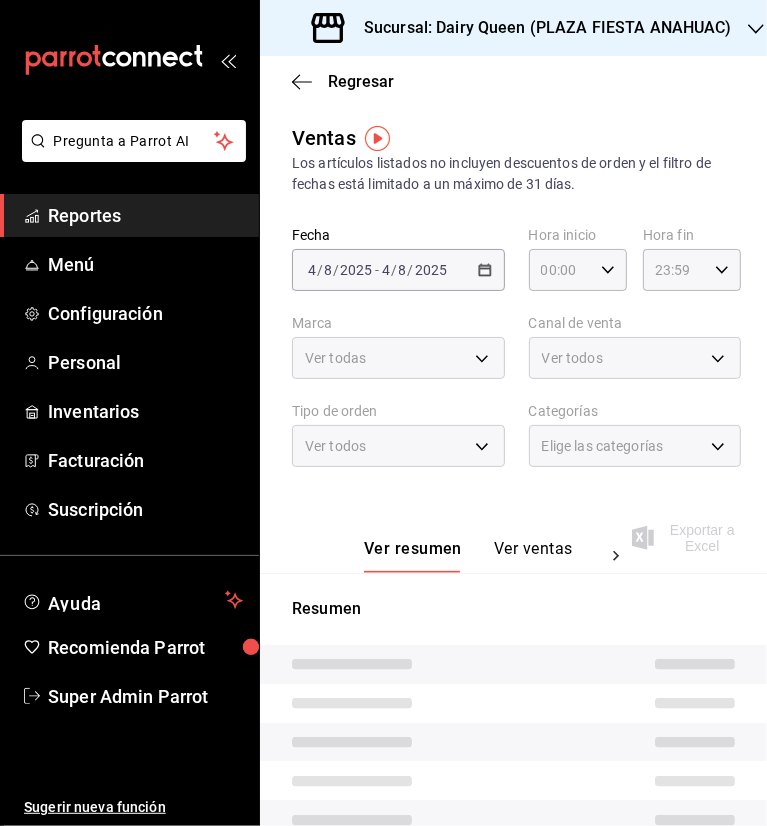 click on "Regresar" at bounding box center [513, 81] 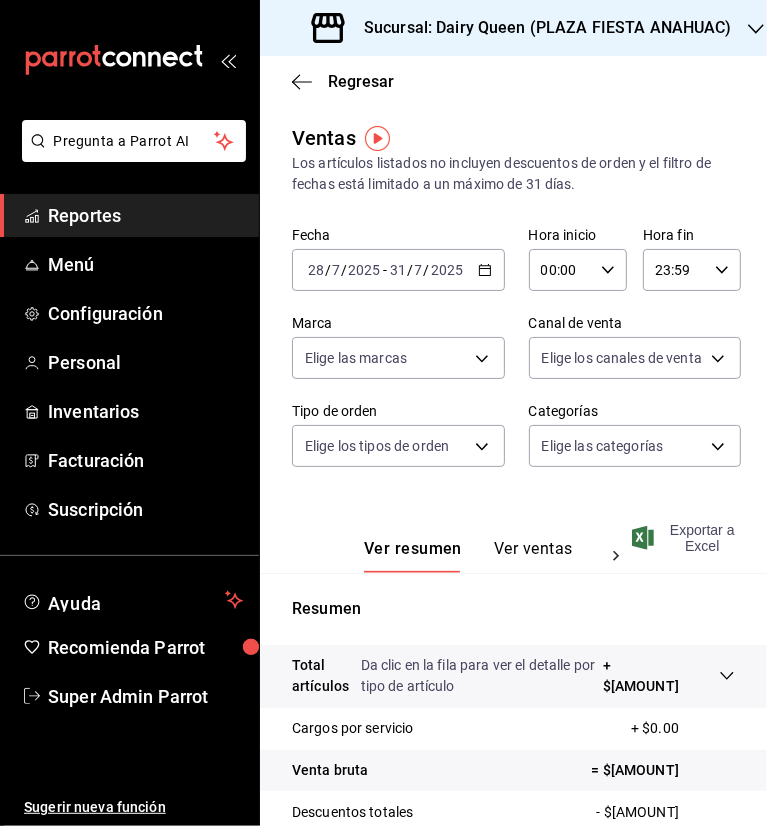 click on "Exportar a Excel" at bounding box center [685, 538] 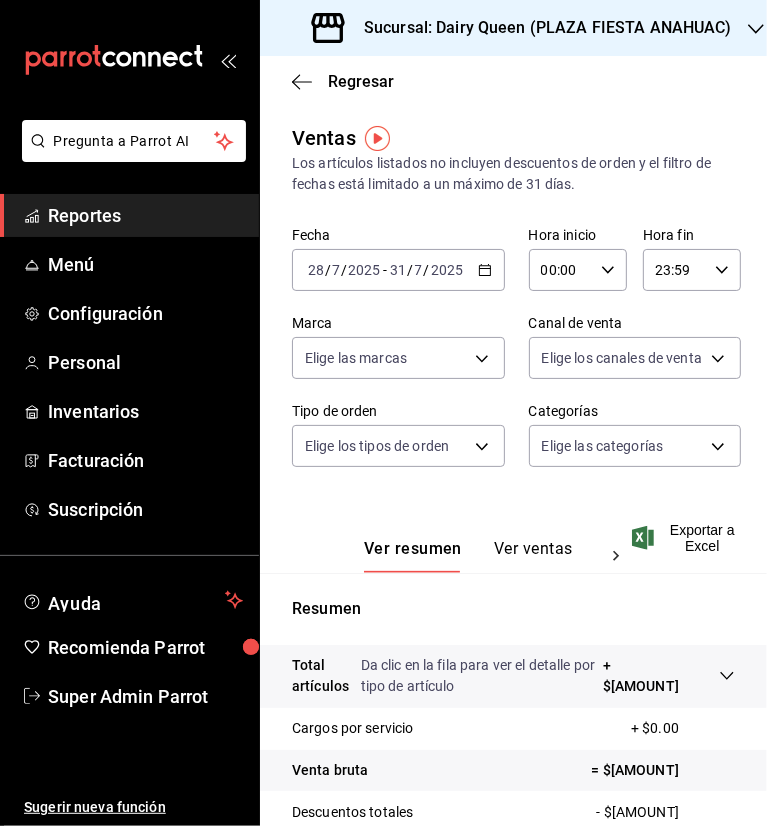 click on "Sucursal: Dairy Queen (PLAZA FIESTA ANAHUAC)" at bounding box center (540, 28) 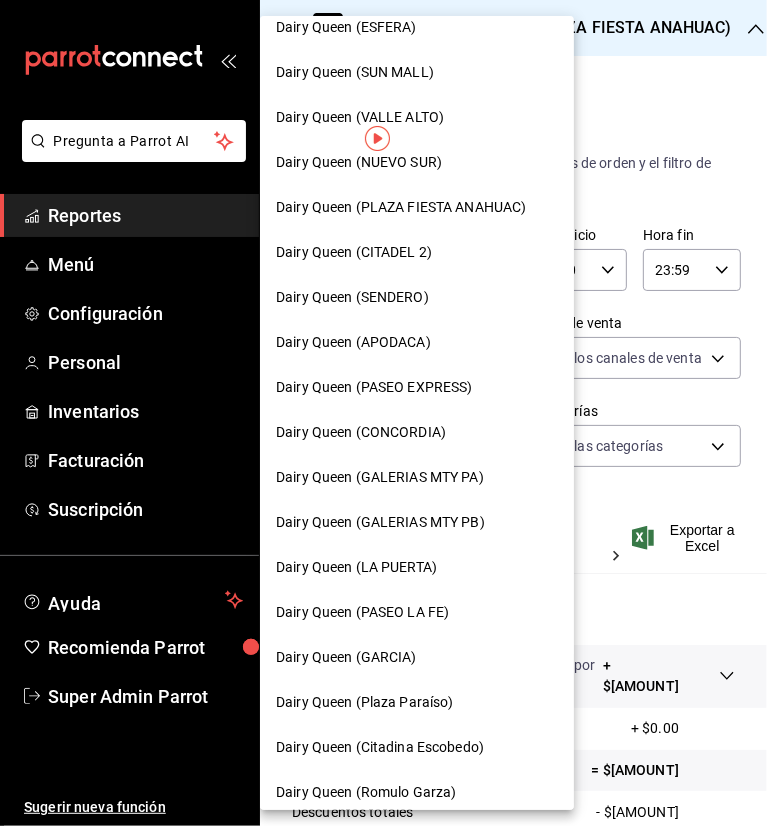 scroll, scrollTop: 707, scrollLeft: 0, axis: vertical 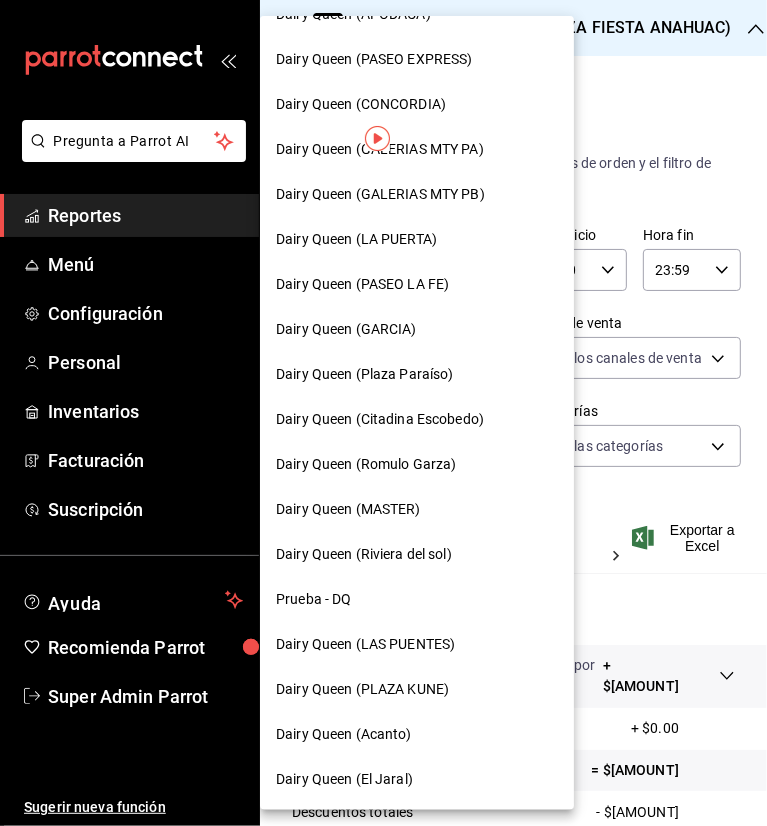click on "Dairy Queen (PLAZA KUNE)" at bounding box center [417, 689] 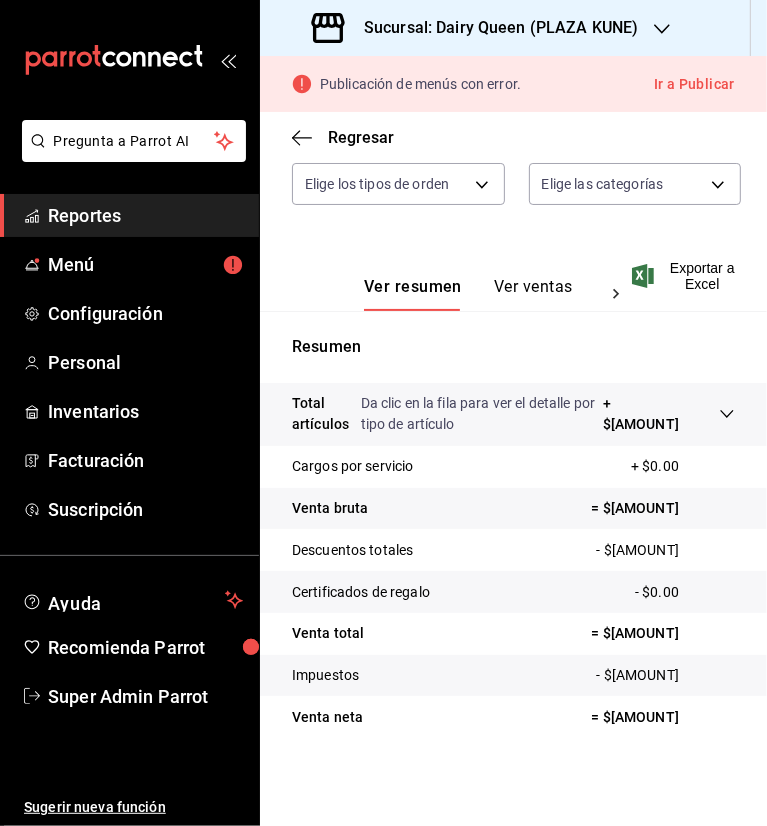 scroll, scrollTop: 0, scrollLeft: 0, axis: both 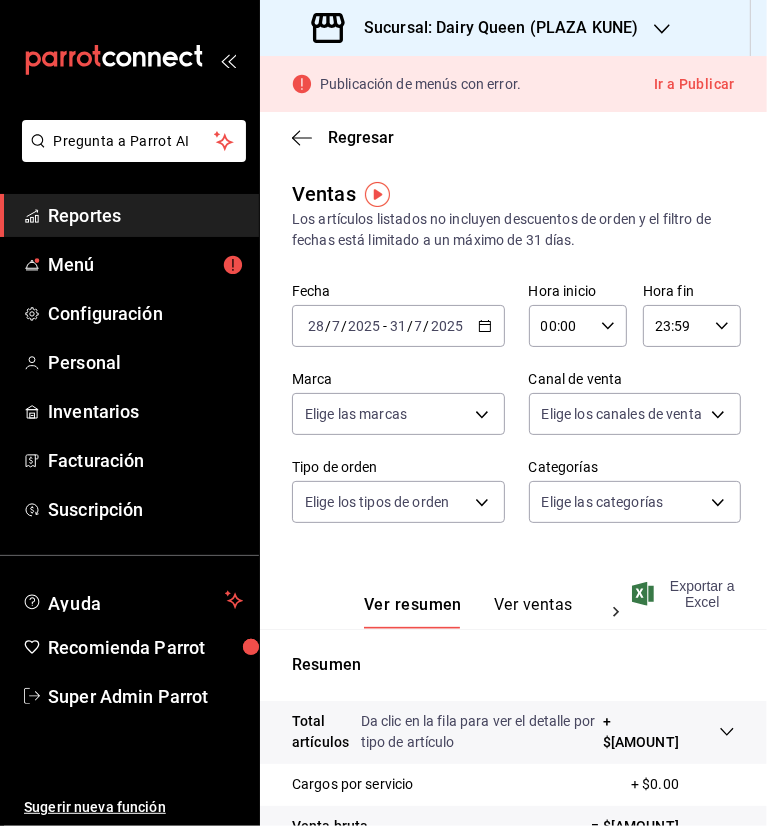 click on "Exportar a Excel" at bounding box center (685, 594) 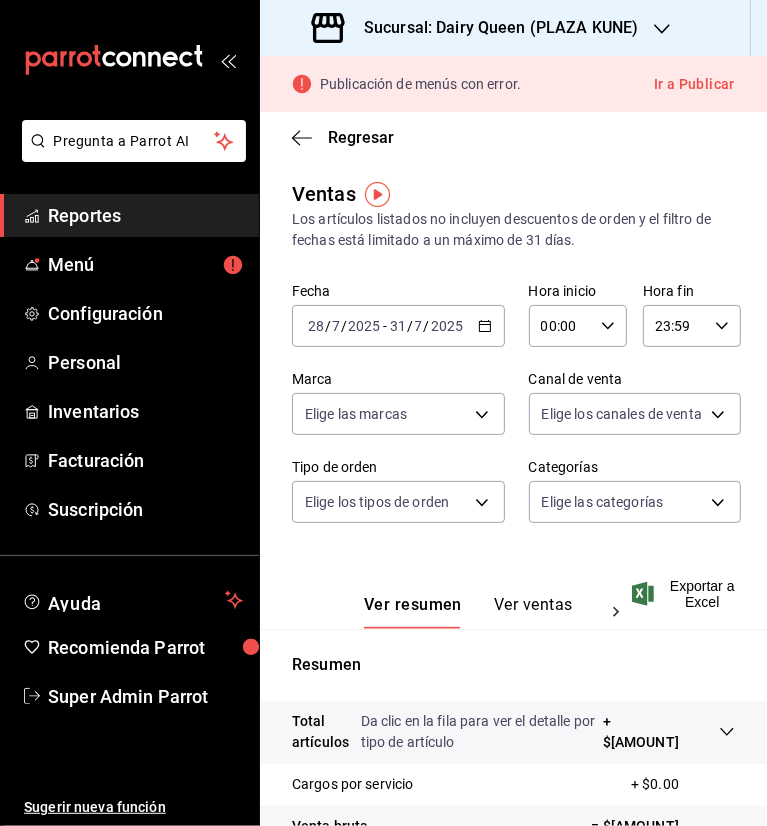 click on "Sucursal: Dairy Queen (PLAZA KUNE)" at bounding box center [493, 28] 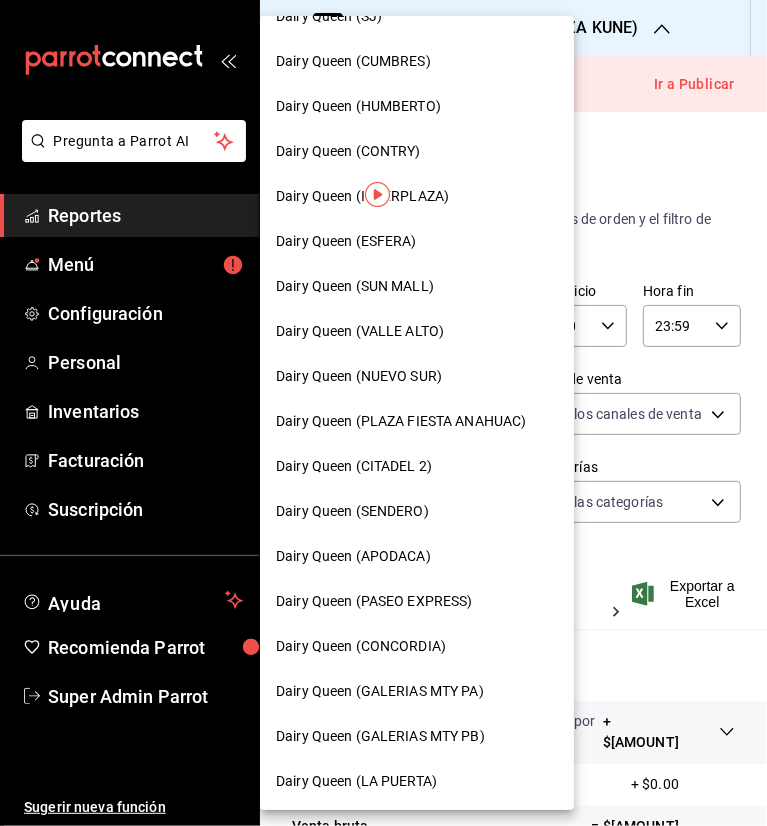 scroll, scrollTop: 707, scrollLeft: 0, axis: vertical 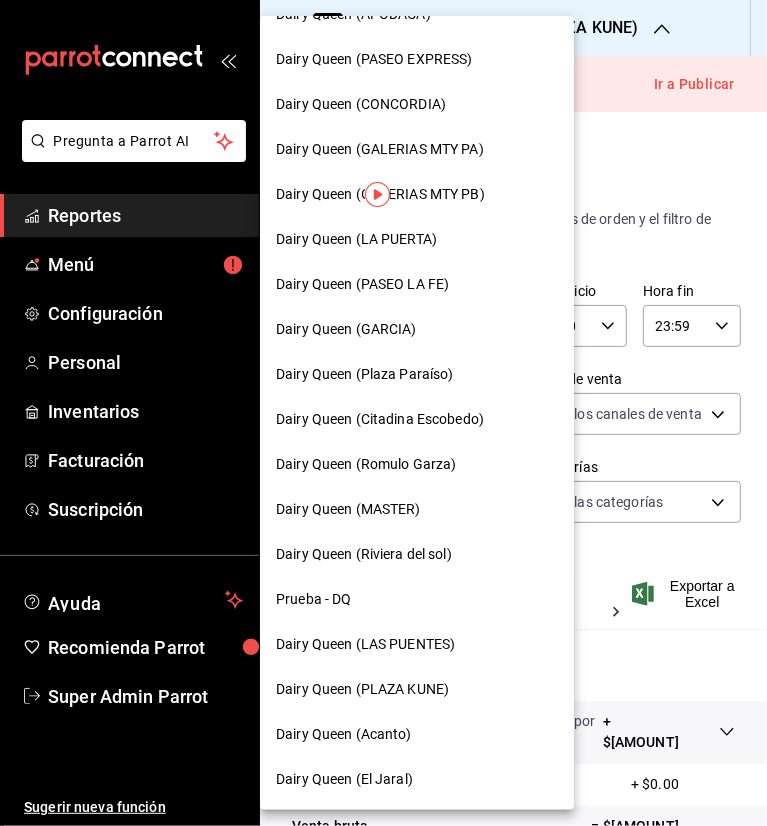 click on "Dairy Queen (LA PUERTA)" at bounding box center (417, 239) 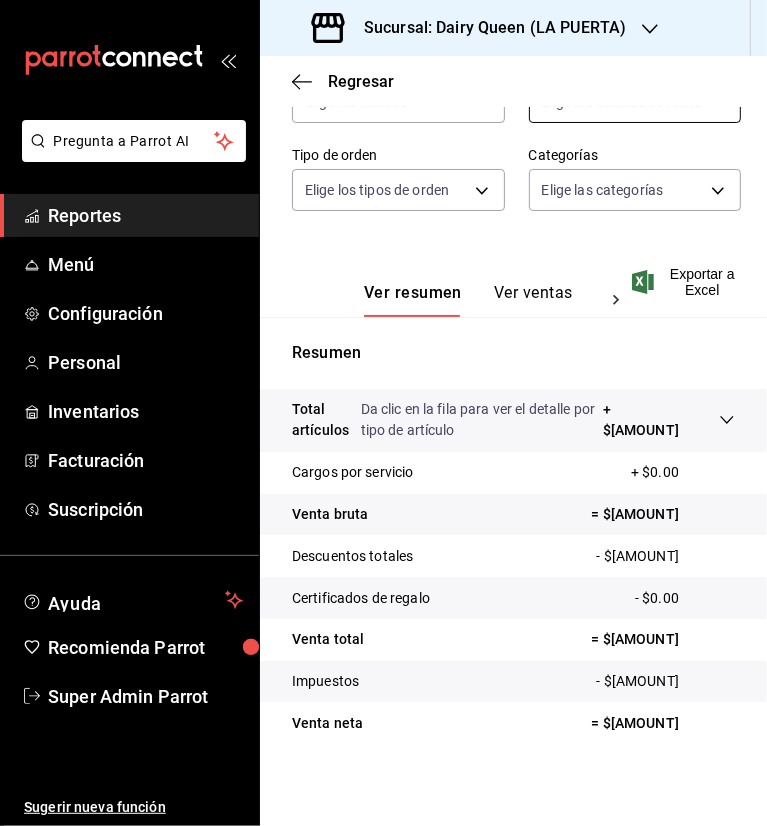 scroll, scrollTop: 0, scrollLeft: 0, axis: both 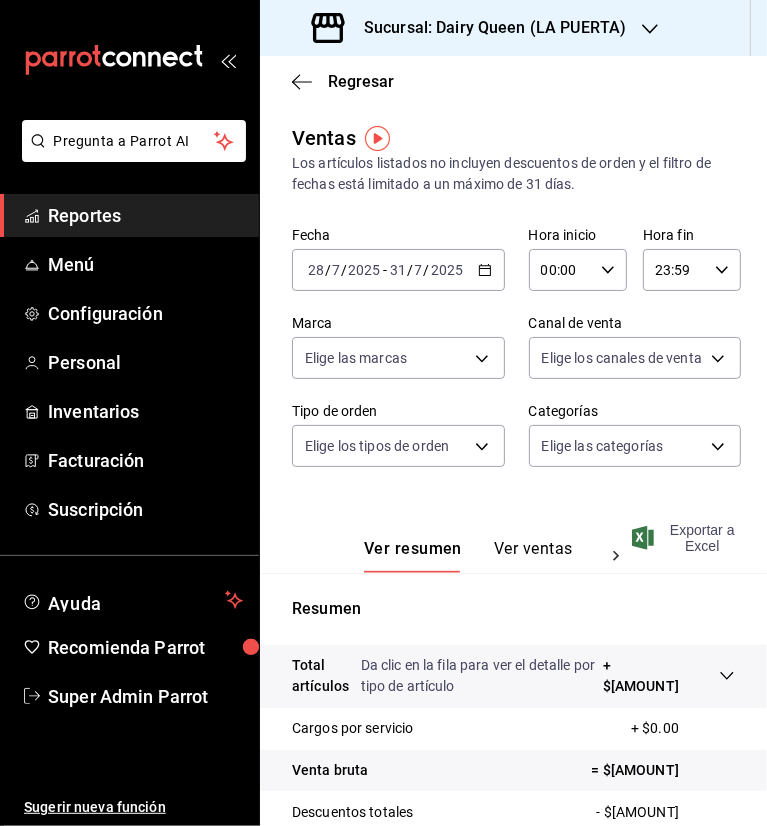 click on "Exportar a Excel" at bounding box center (685, 538) 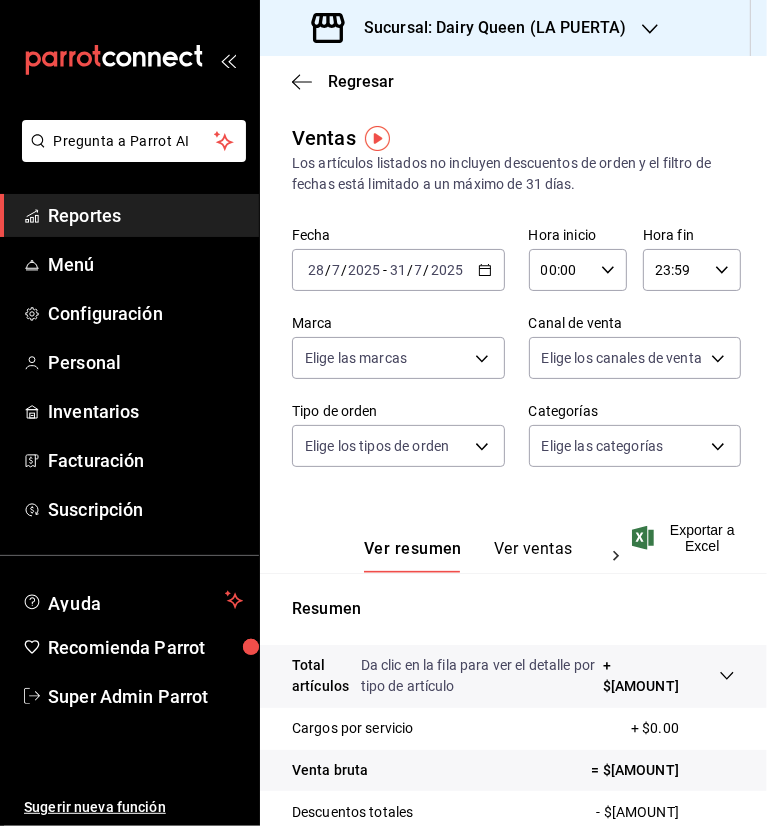 click on "Sucursal: Dairy Queen (LA PUERTA)" at bounding box center [487, 28] 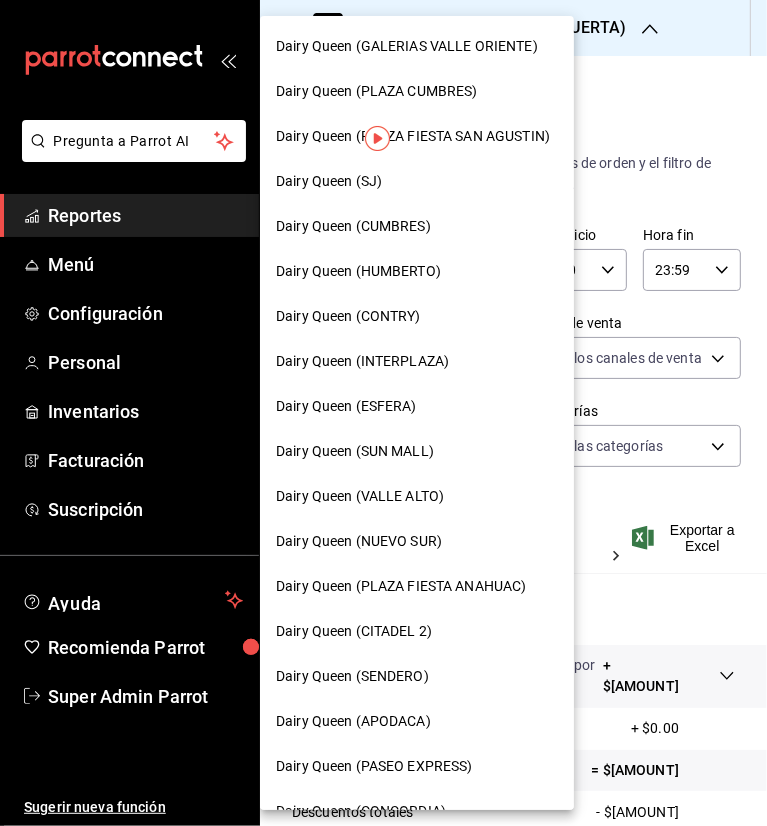 click on "Dairy Queen (VALLE ALTO)" at bounding box center [360, 496] 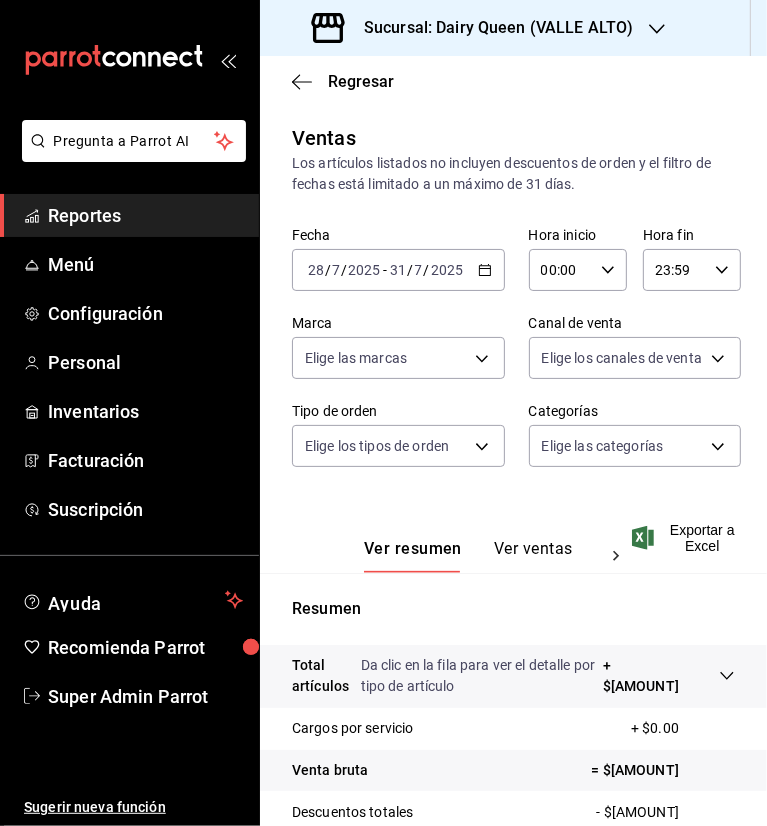 scroll, scrollTop: 263, scrollLeft: 0, axis: vertical 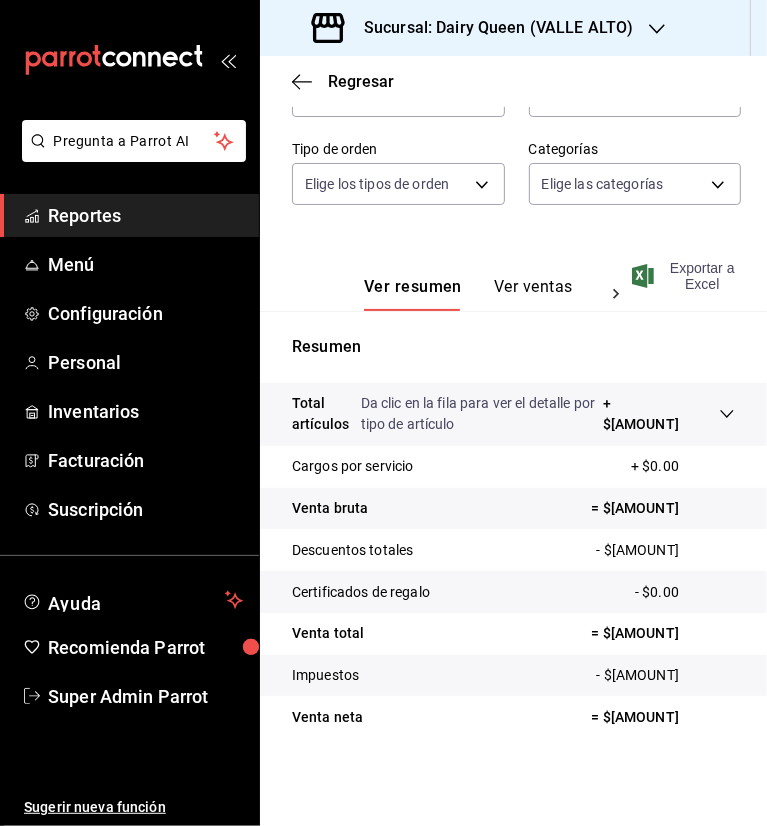 click on "Exportar a Excel" at bounding box center (685, 276) 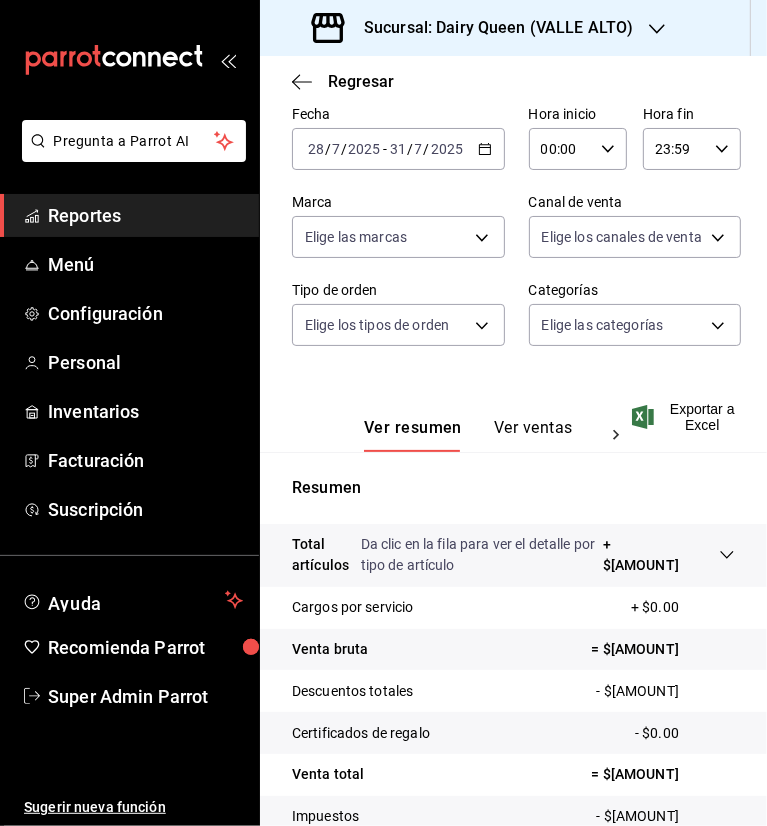 scroll, scrollTop: 263, scrollLeft: 0, axis: vertical 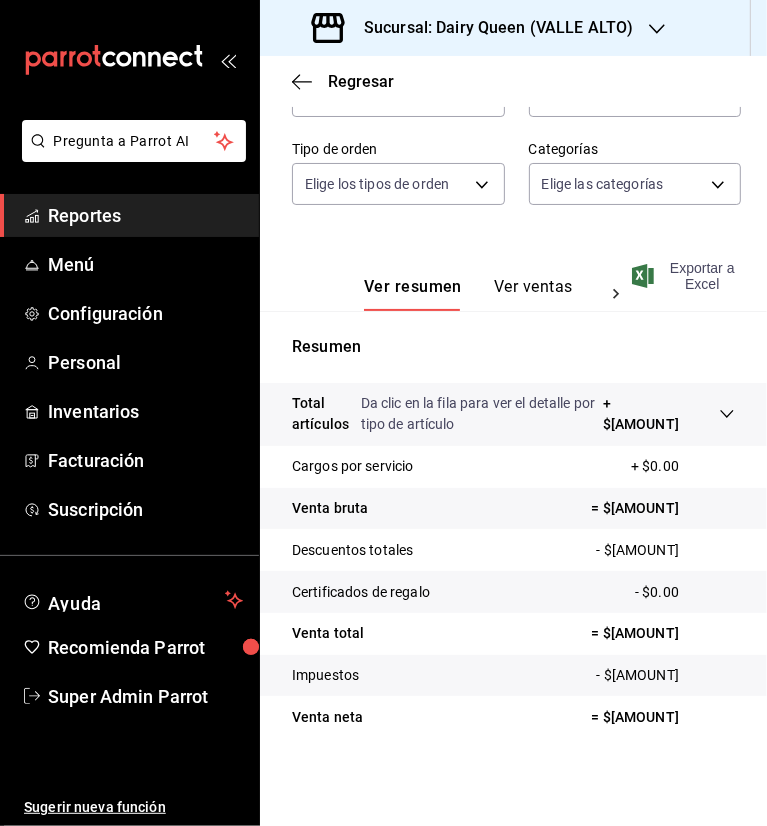 click on "Exportar a Excel" at bounding box center [685, 276] 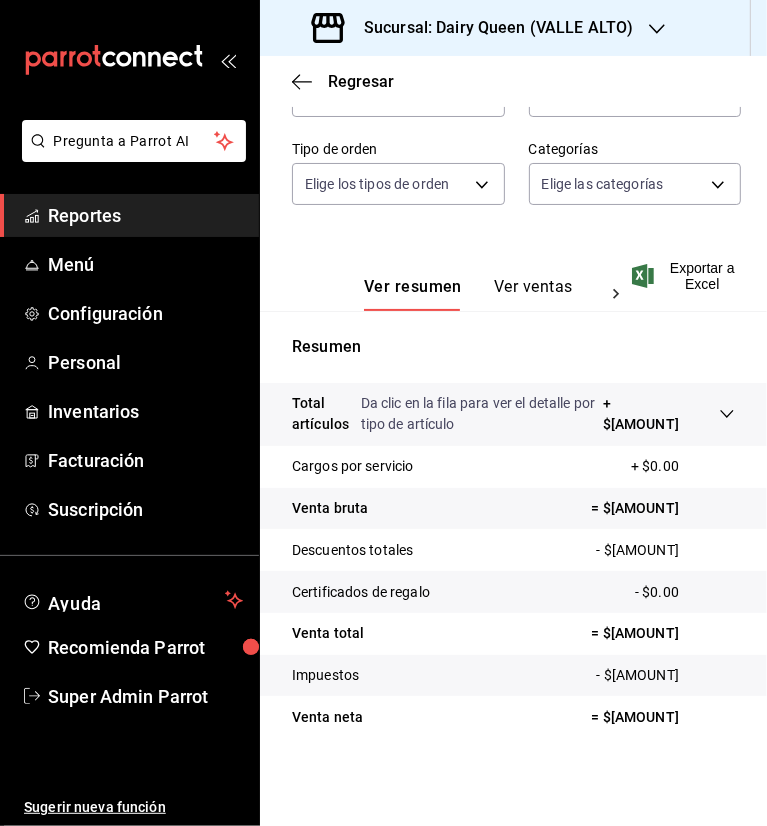 click on "Sucursal: Dairy Queen (VALLE ALTO)" at bounding box center (490, 28) 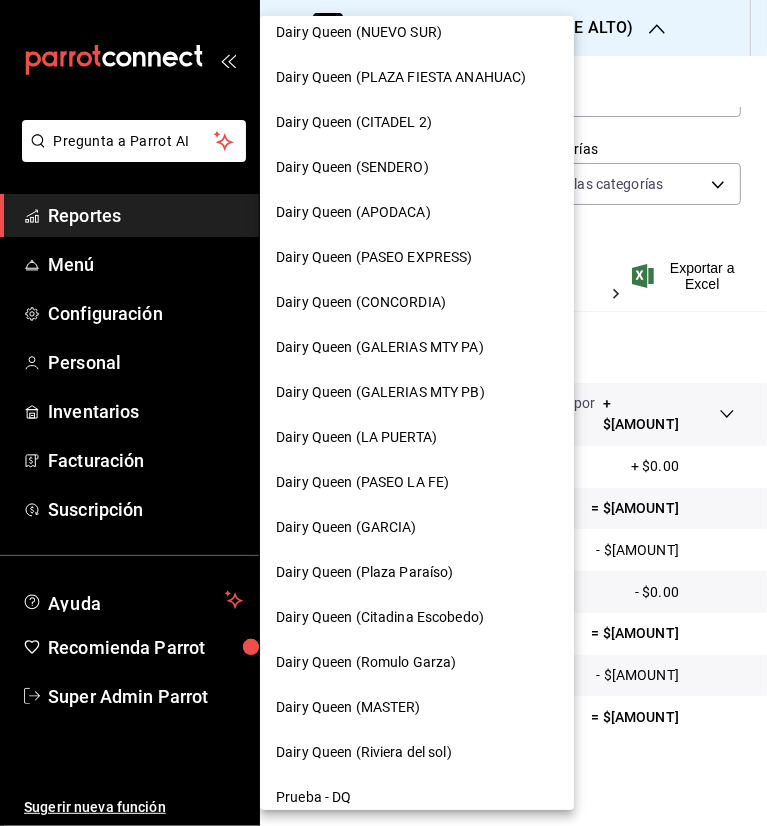 scroll, scrollTop: 707, scrollLeft: 0, axis: vertical 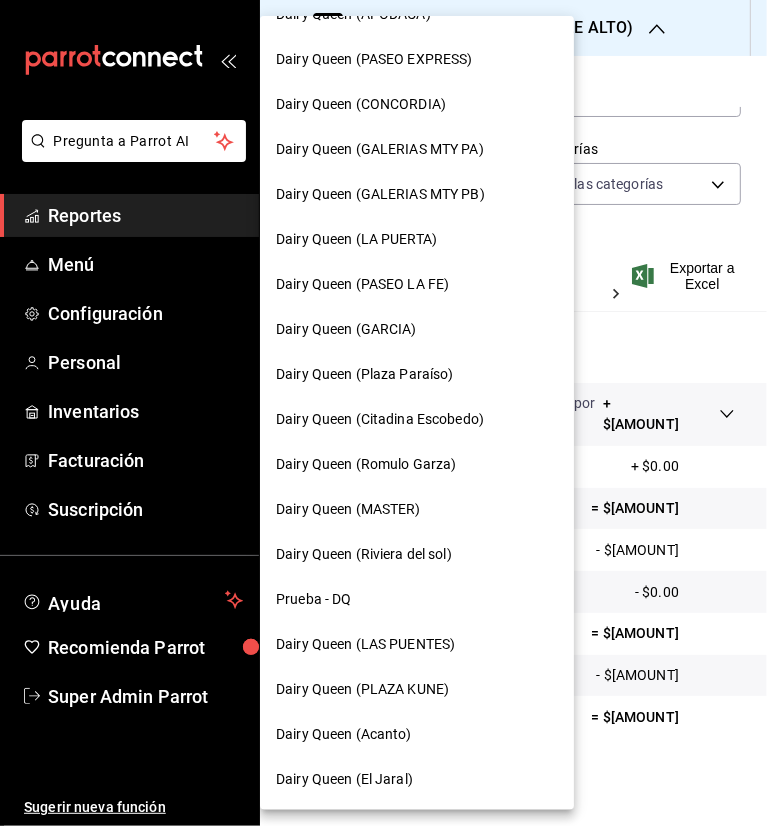 click on "Dairy Queen (GALERIAS MTY PB)" at bounding box center (380, 194) 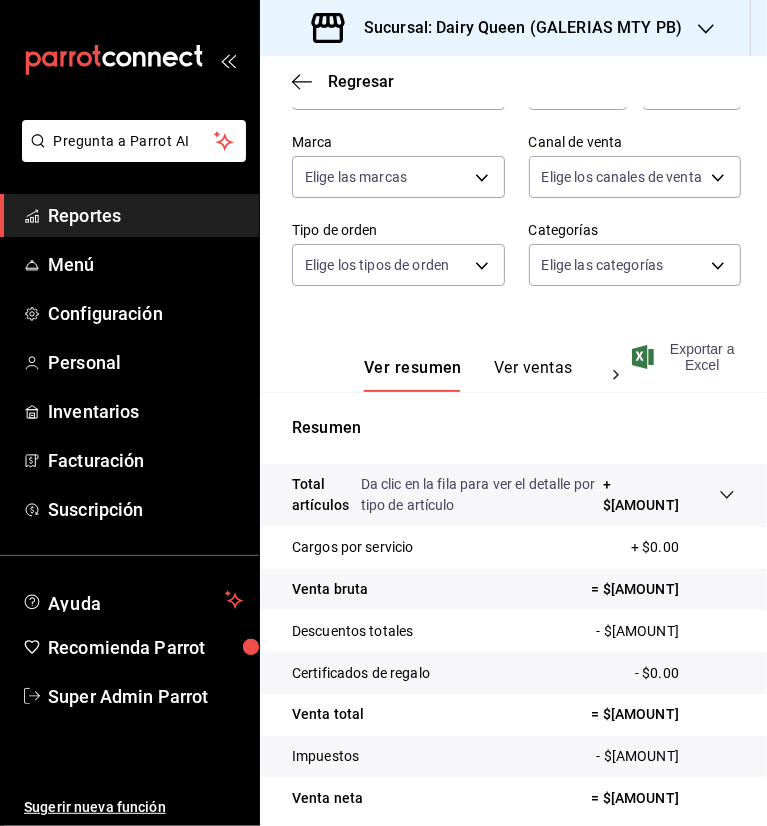 scroll, scrollTop: 263, scrollLeft: 0, axis: vertical 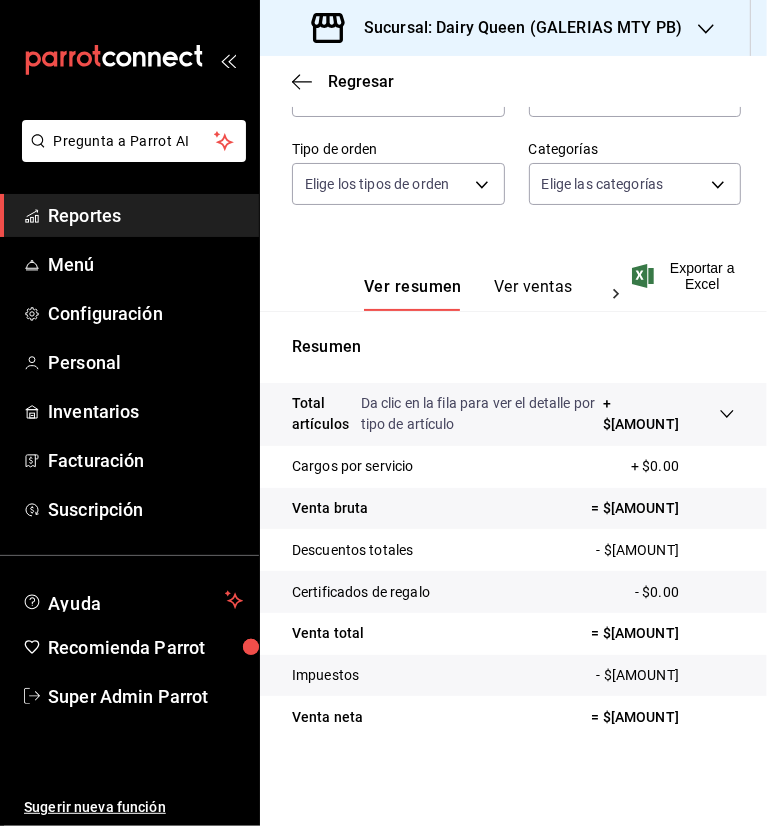 click on "Exportar a Excel" at bounding box center [685, 276] 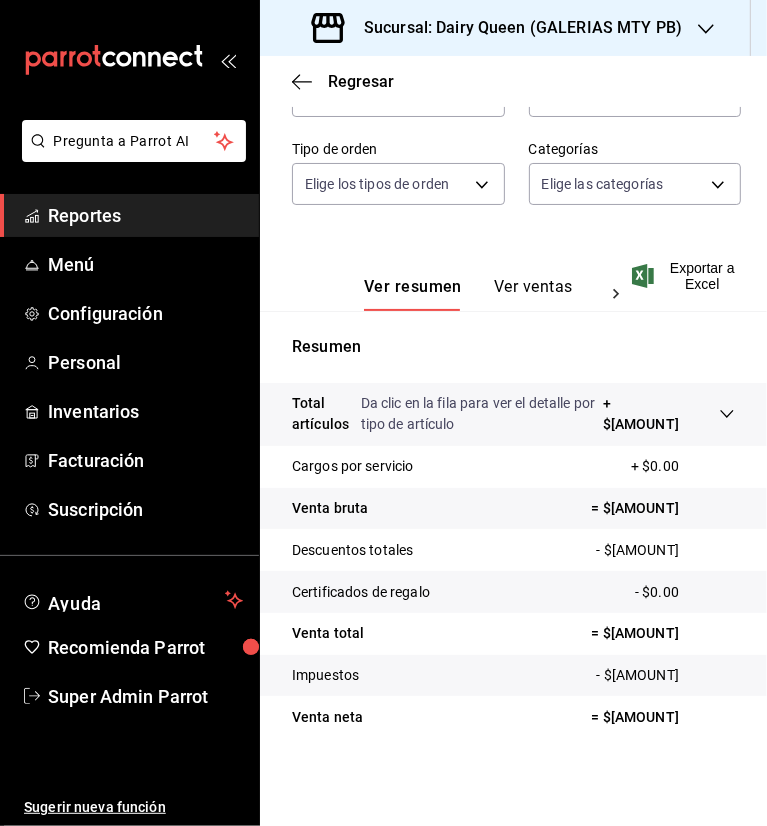 click on "Sucursal: Dairy Queen (GALERIAS MTY PB)" at bounding box center (515, 28) 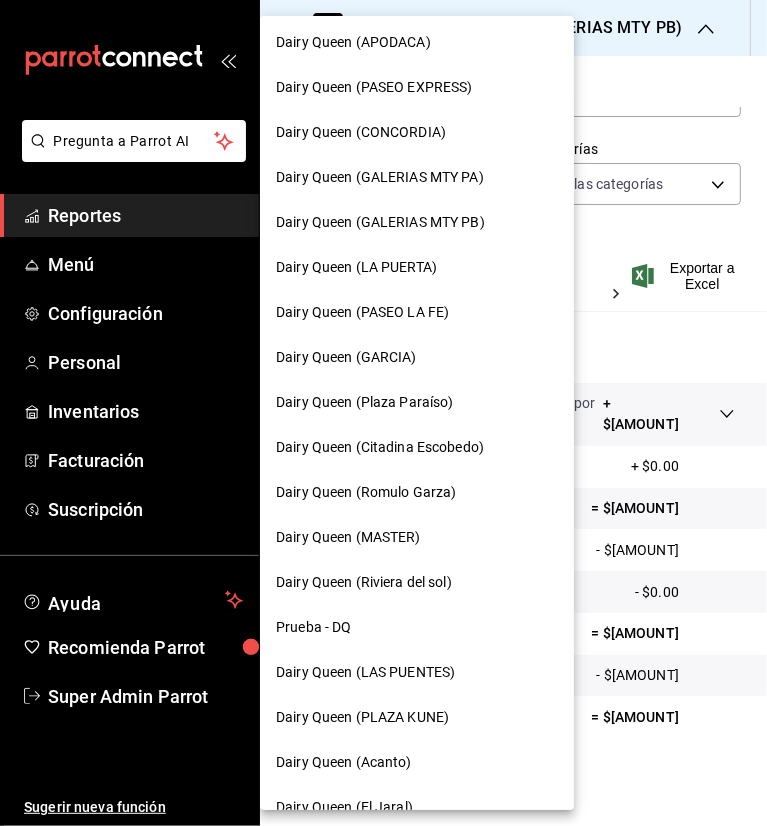 scroll, scrollTop: 707, scrollLeft: 0, axis: vertical 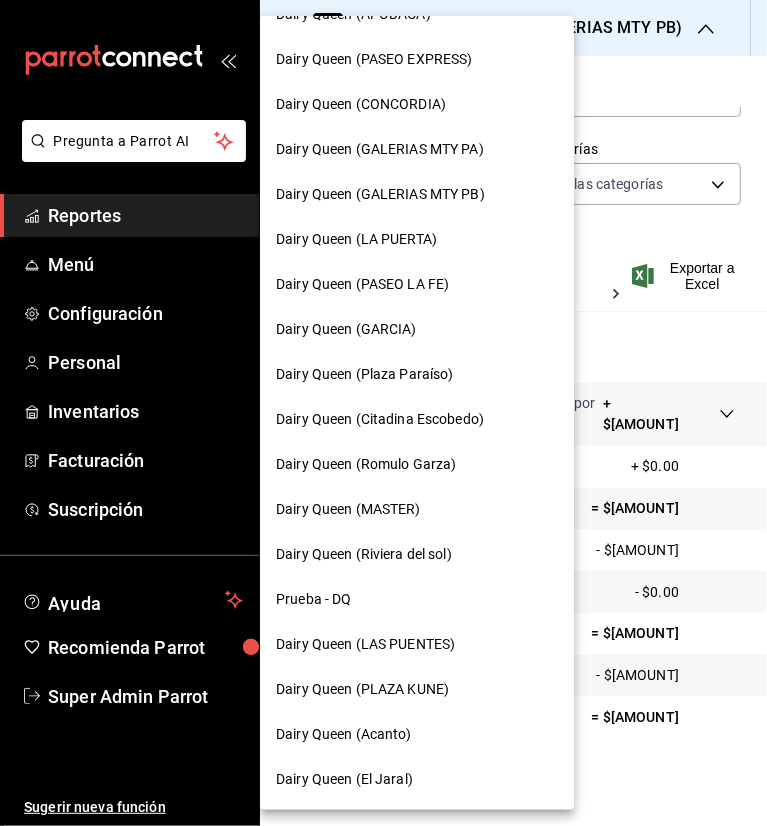 click on "Dairy Queen (GALERIAS MTY PA)" at bounding box center [380, 149] 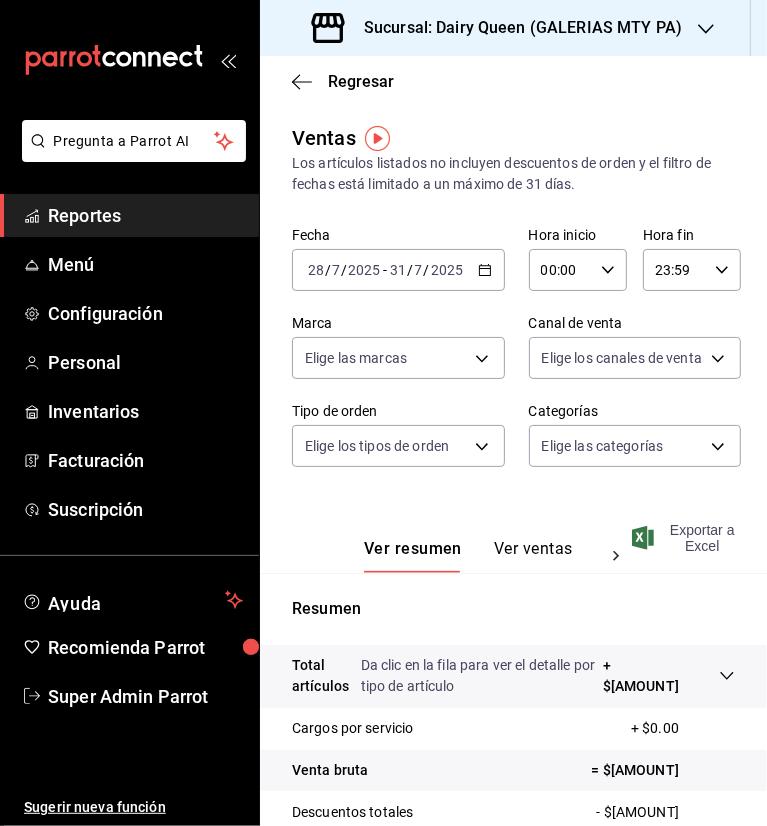 click on "Exportar a Excel" at bounding box center [685, 538] 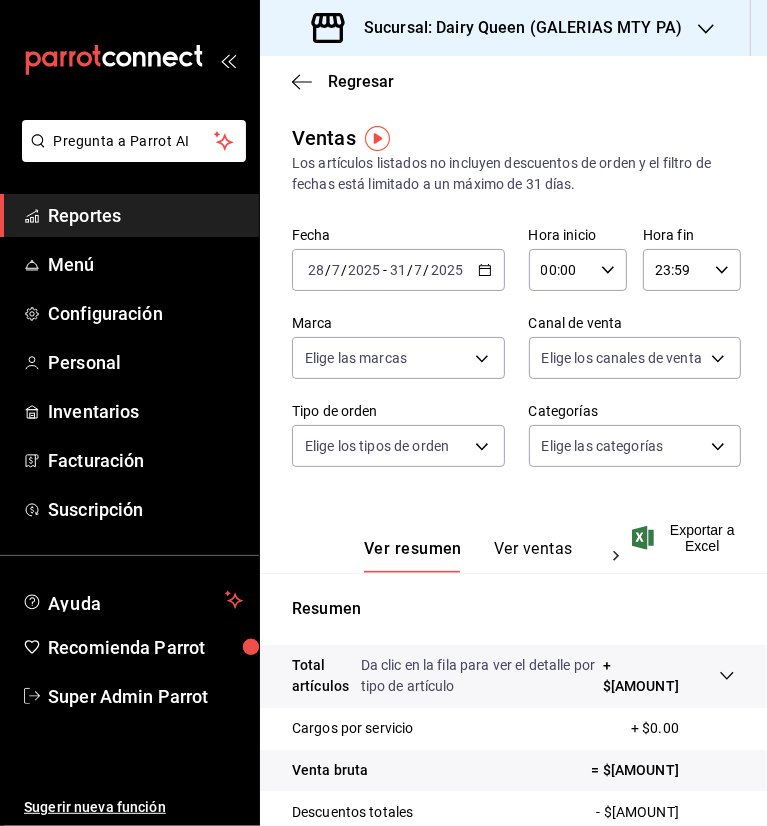 click on "Sucursal: Dairy Queen (GALERIAS MTY PA)" at bounding box center [515, 28] 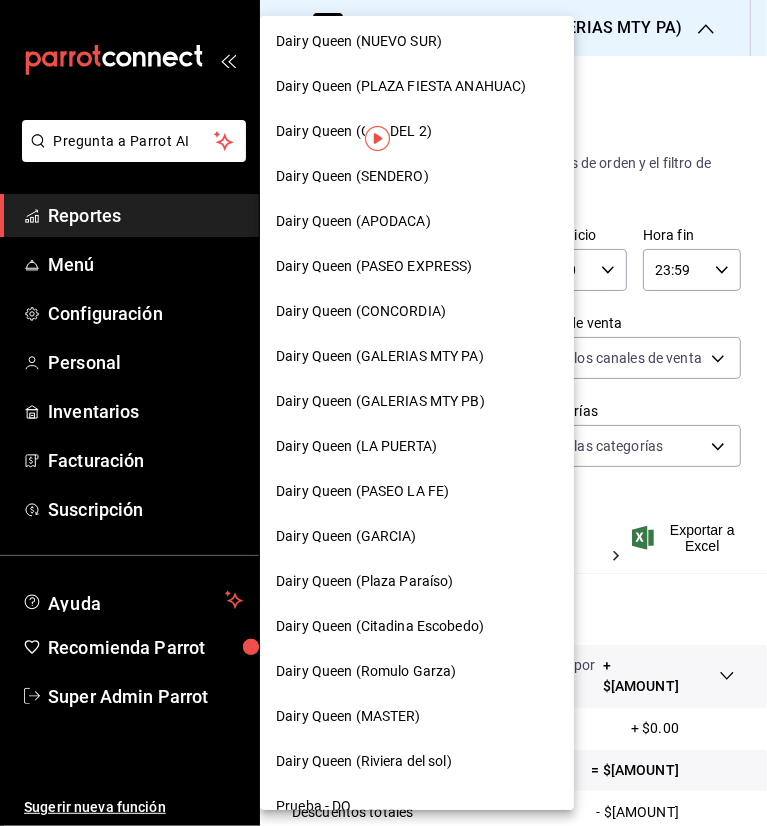 scroll, scrollTop: 600, scrollLeft: 0, axis: vertical 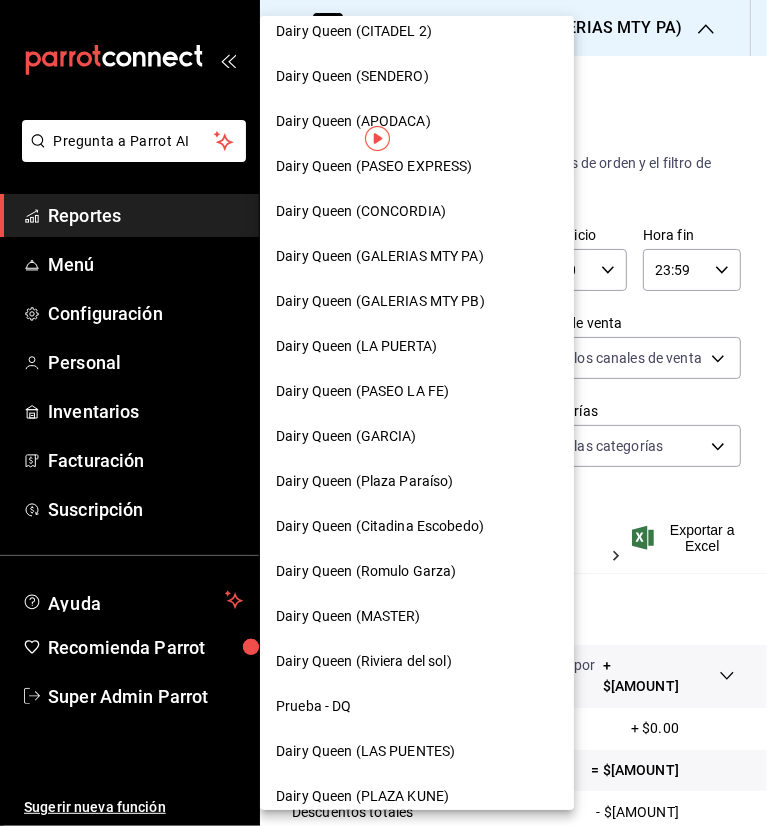 click on "Dairy Queen (CONCORDIA)" at bounding box center [361, 211] 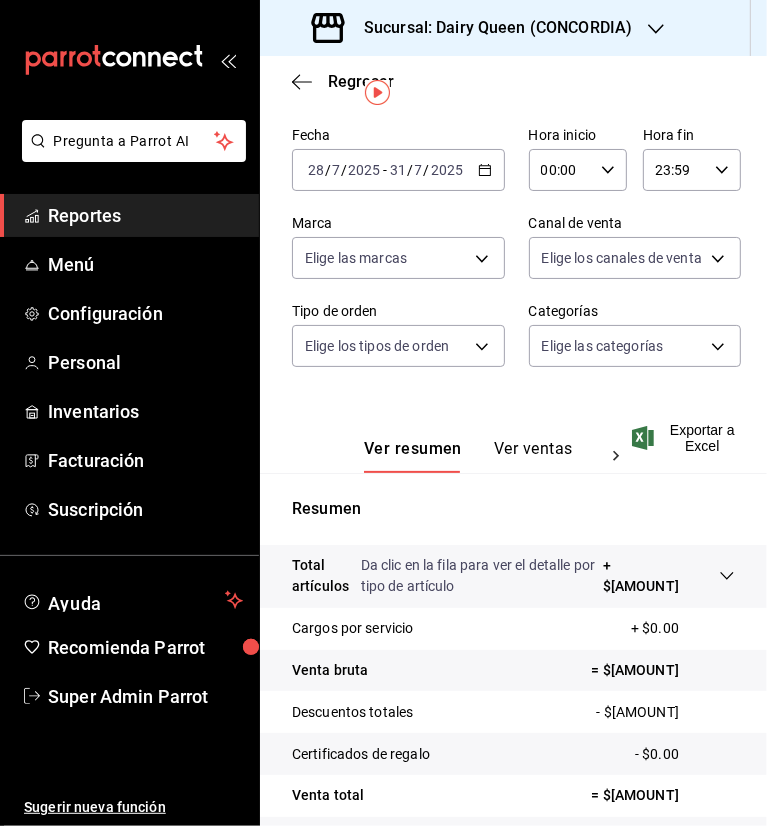 scroll, scrollTop: 0, scrollLeft: 0, axis: both 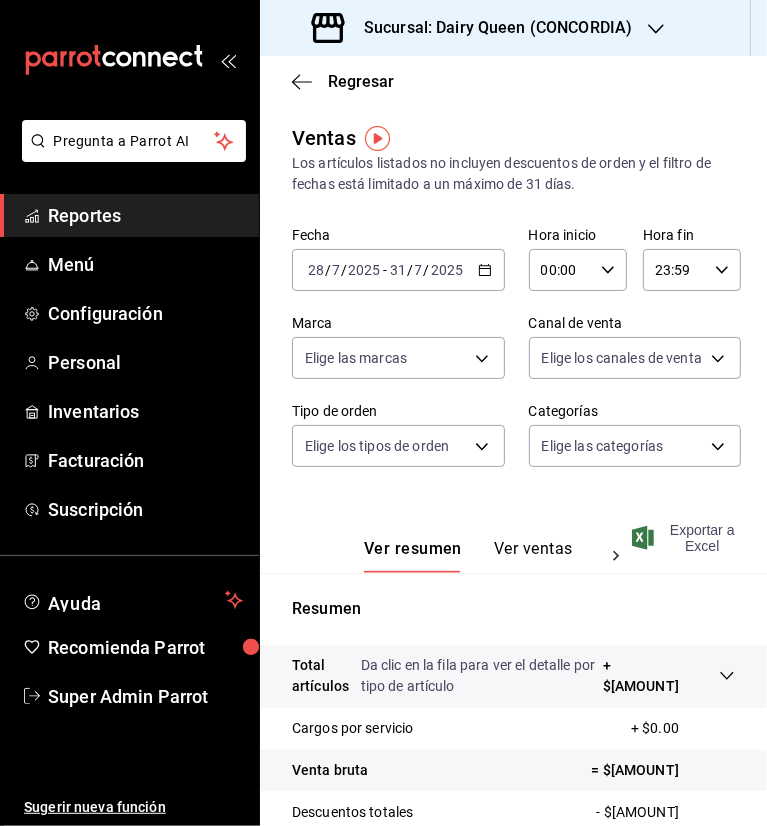 click on "Exportar a Excel" at bounding box center (685, 538) 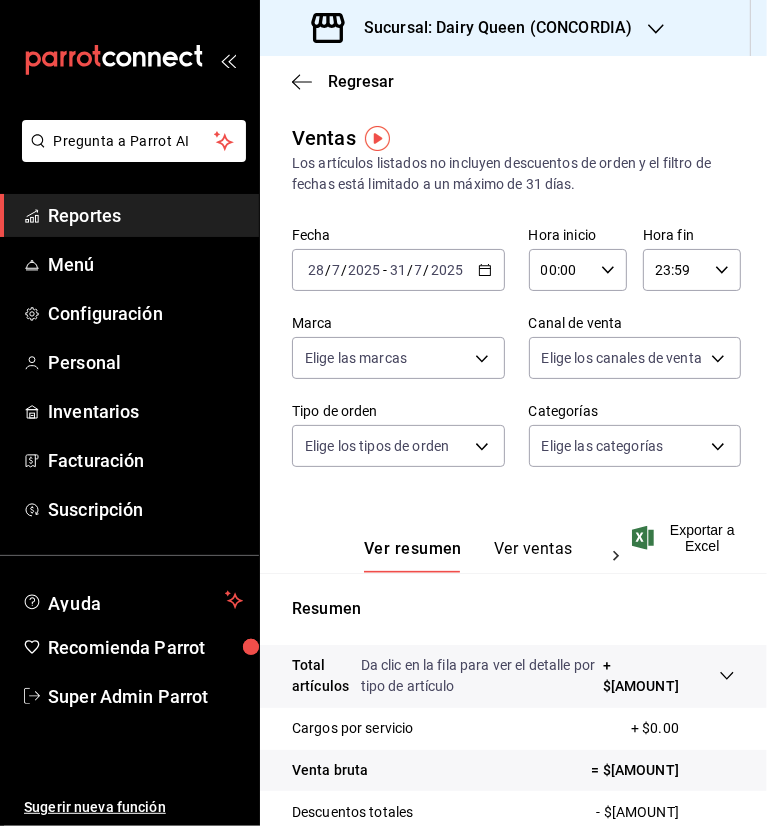 click on "Sucursal: Dairy Queen (CONCORDIA)" at bounding box center [490, 28] 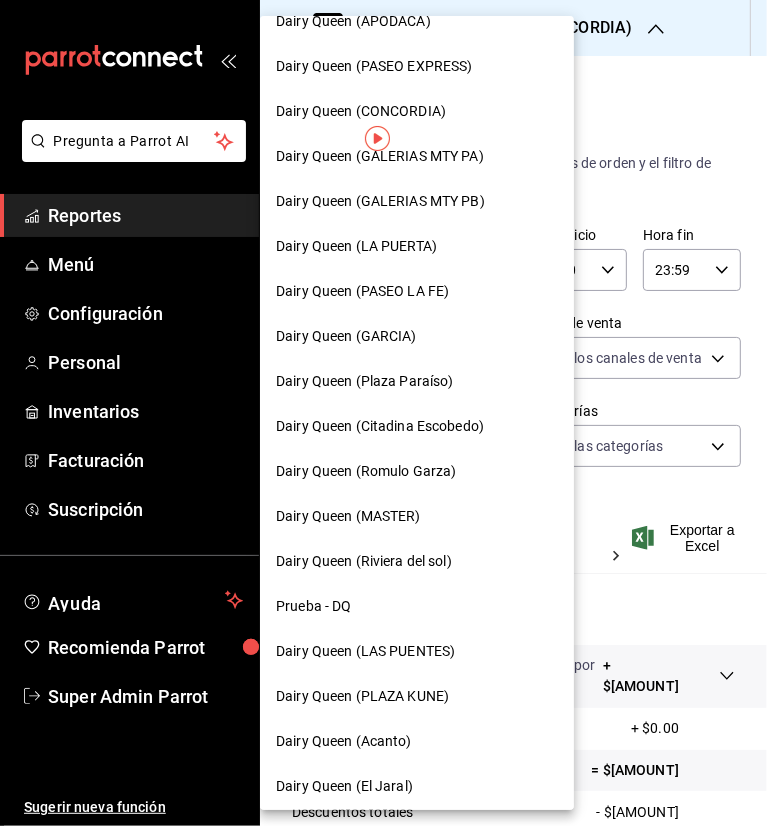 scroll, scrollTop: 707, scrollLeft: 0, axis: vertical 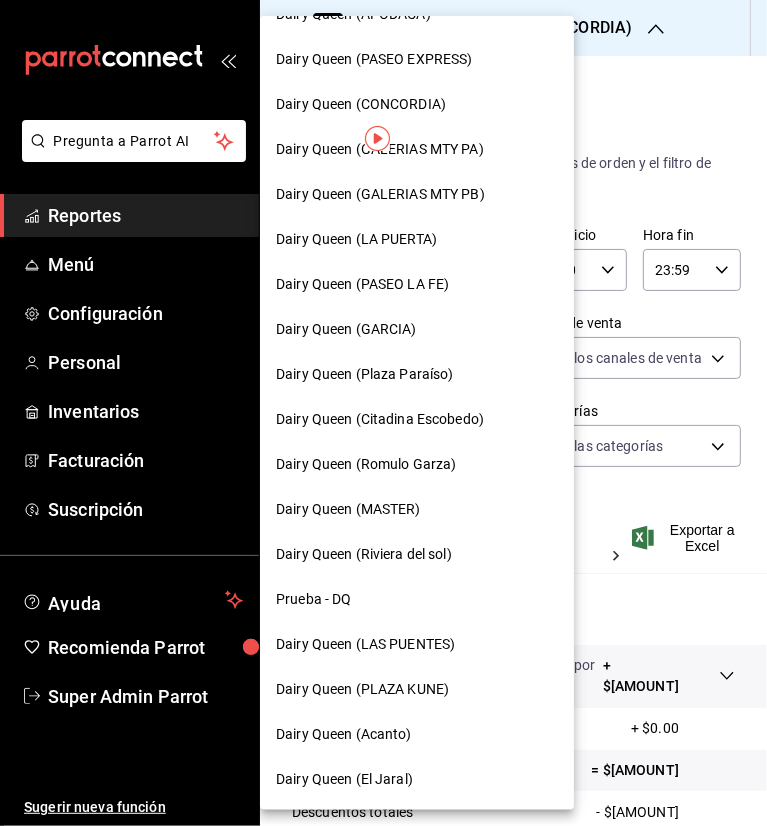 click on "Dairy Queen (Plaza Paraíso)" at bounding box center [365, 374] 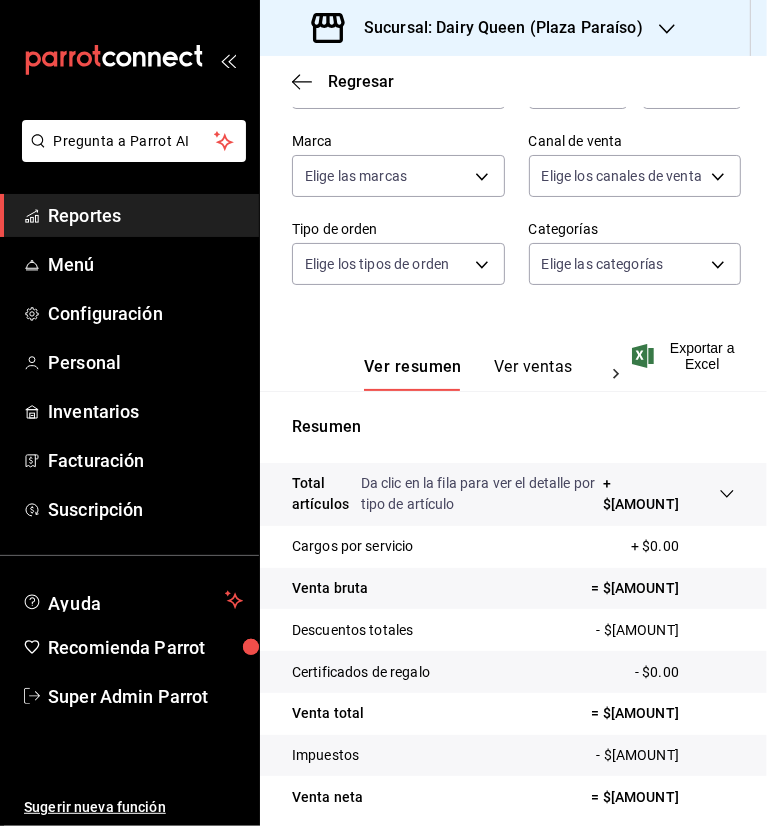 scroll, scrollTop: 263, scrollLeft: 0, axis: vertical 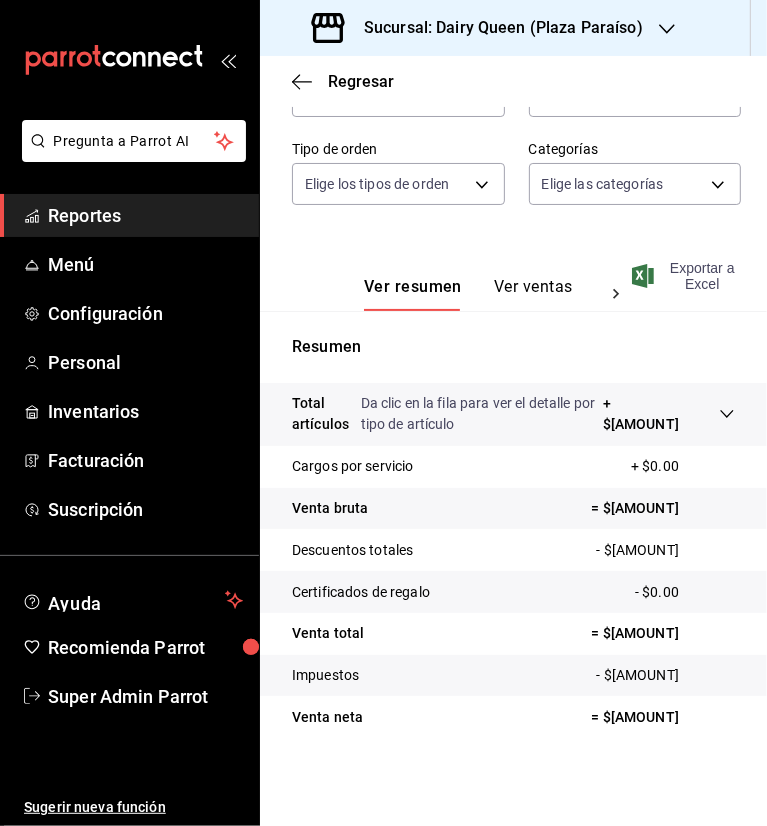 click on "Exportar a Excel" at bounding box center (685, 276) 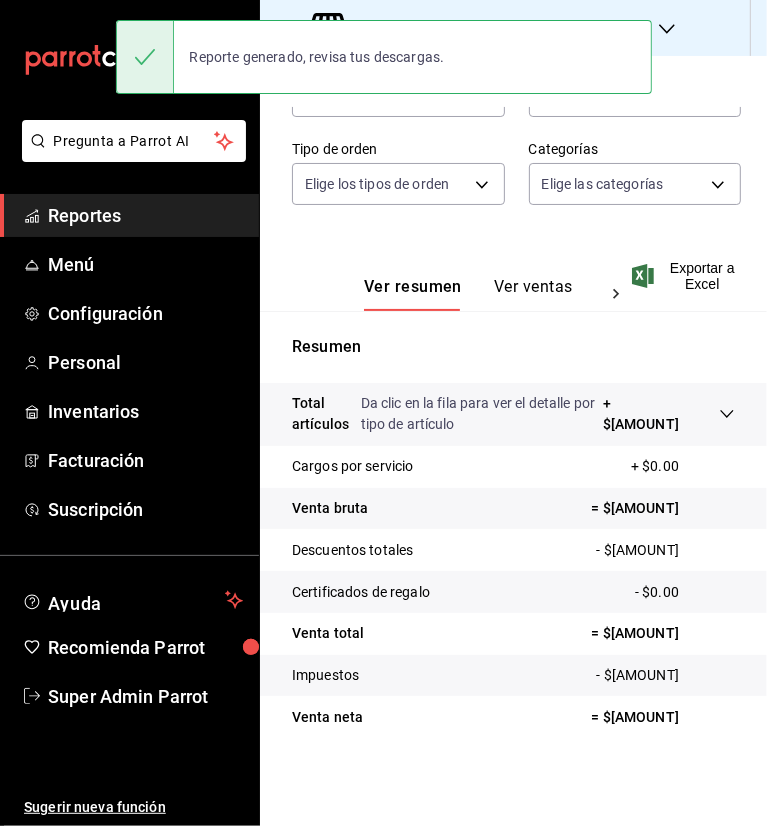 scroll, scrollTop: 0, scrollLeft: 0, axis: both 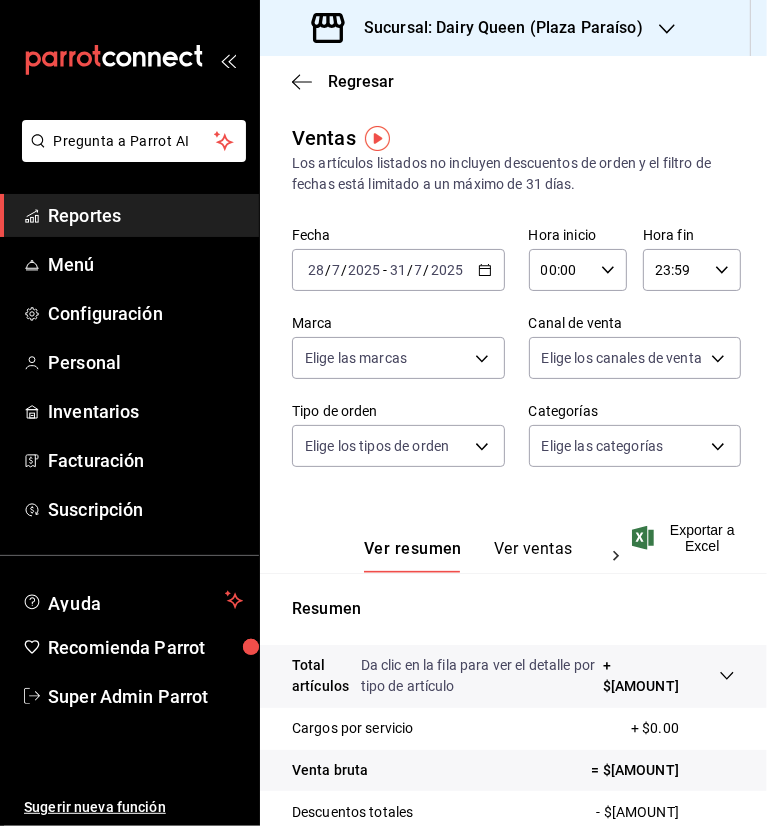 click on "Sucursal: Dairy Queen (Plaza Paraíso)" at bounding box center [495, 28] 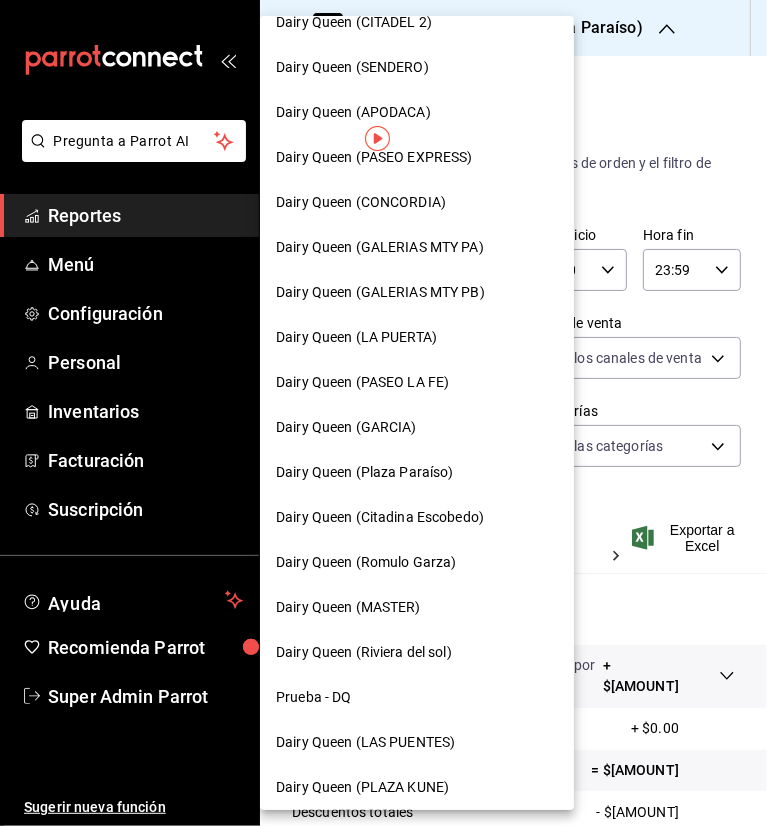 scroll, scrollTop: 707, scrollLeft: 0, axis: vertical 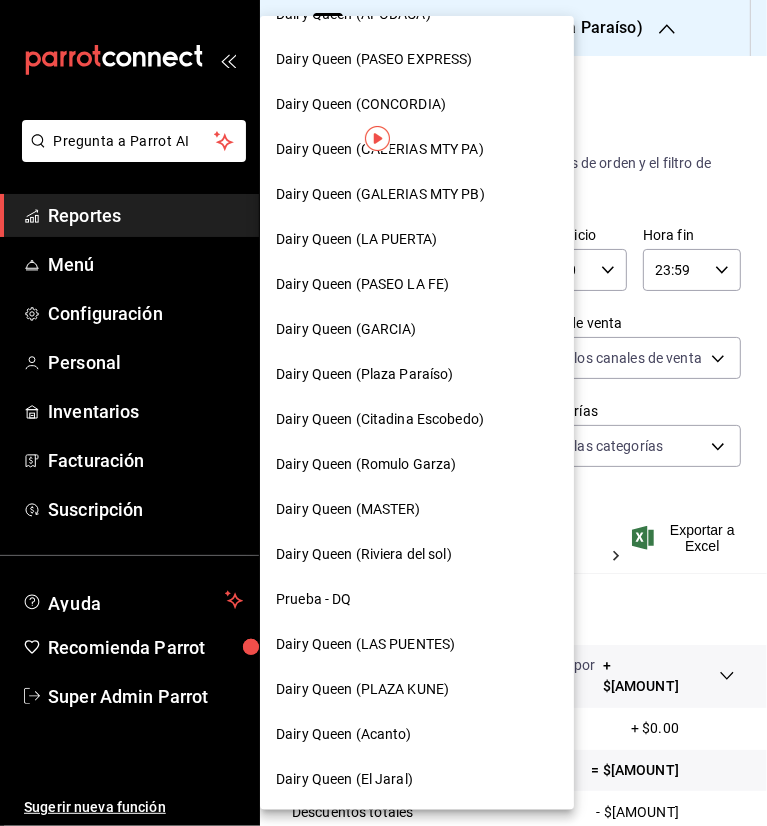 click on "Dairy Queen (Citadina Escobedo)" at bounding box center [417, 419] 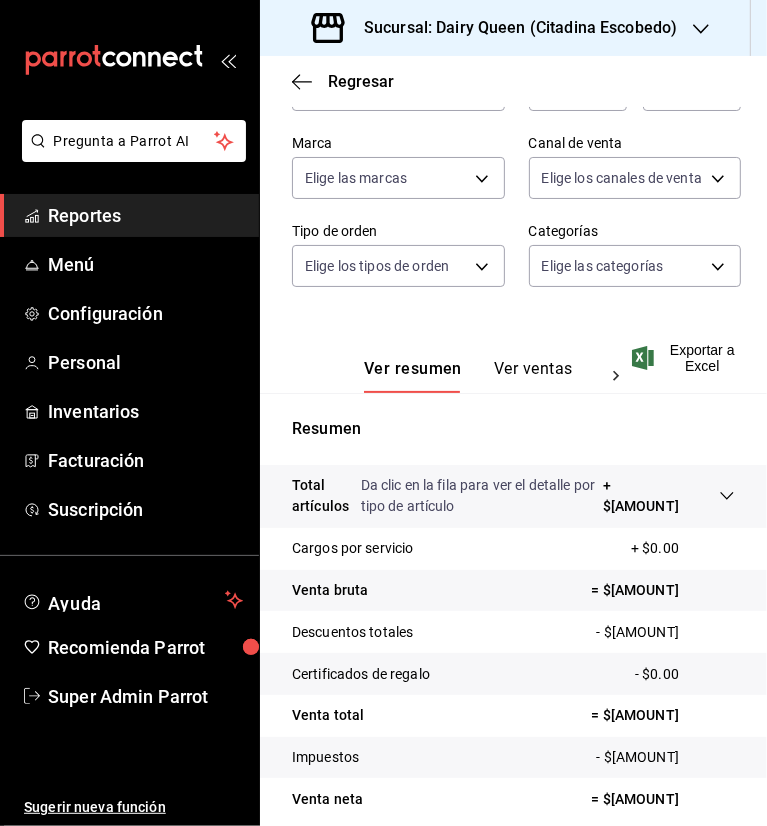 scroll, scrollTop: 0, scrollLeft: 0, axis: both 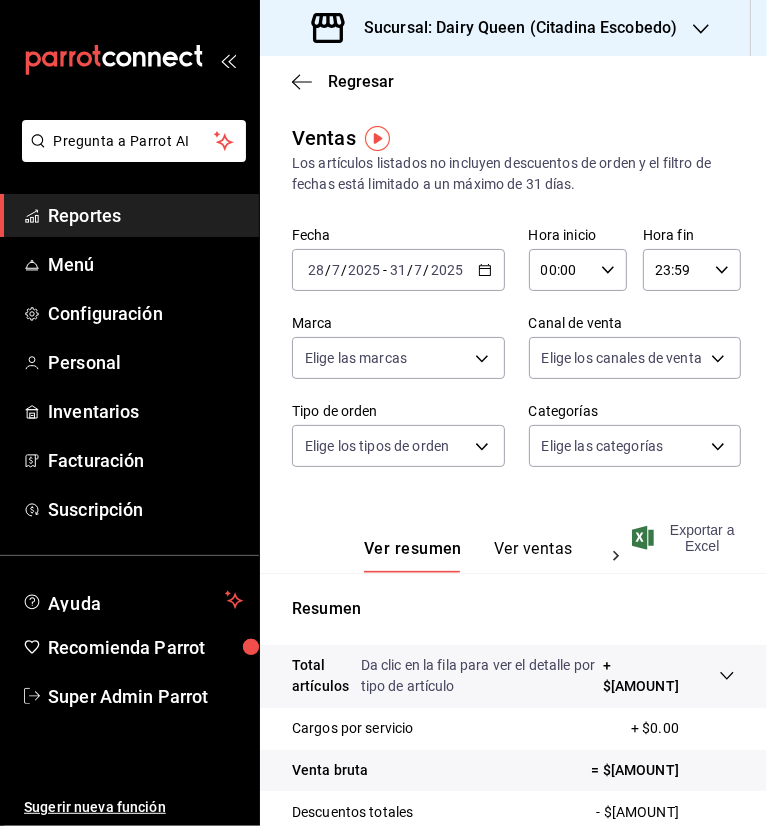click on "Exportar a Excel" at bounding box center [685, 538] 